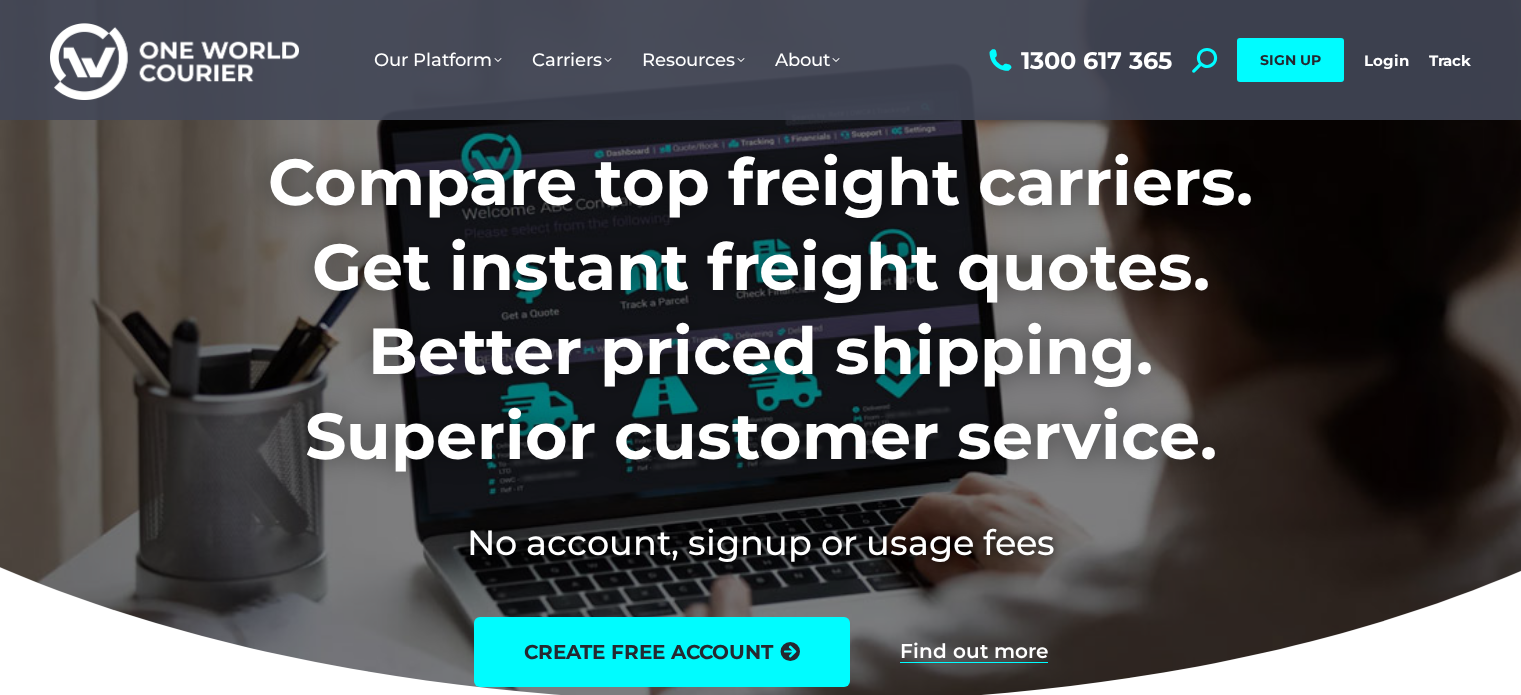 scroll, scrollTop: 0, scrollLeft: 0, axis: both 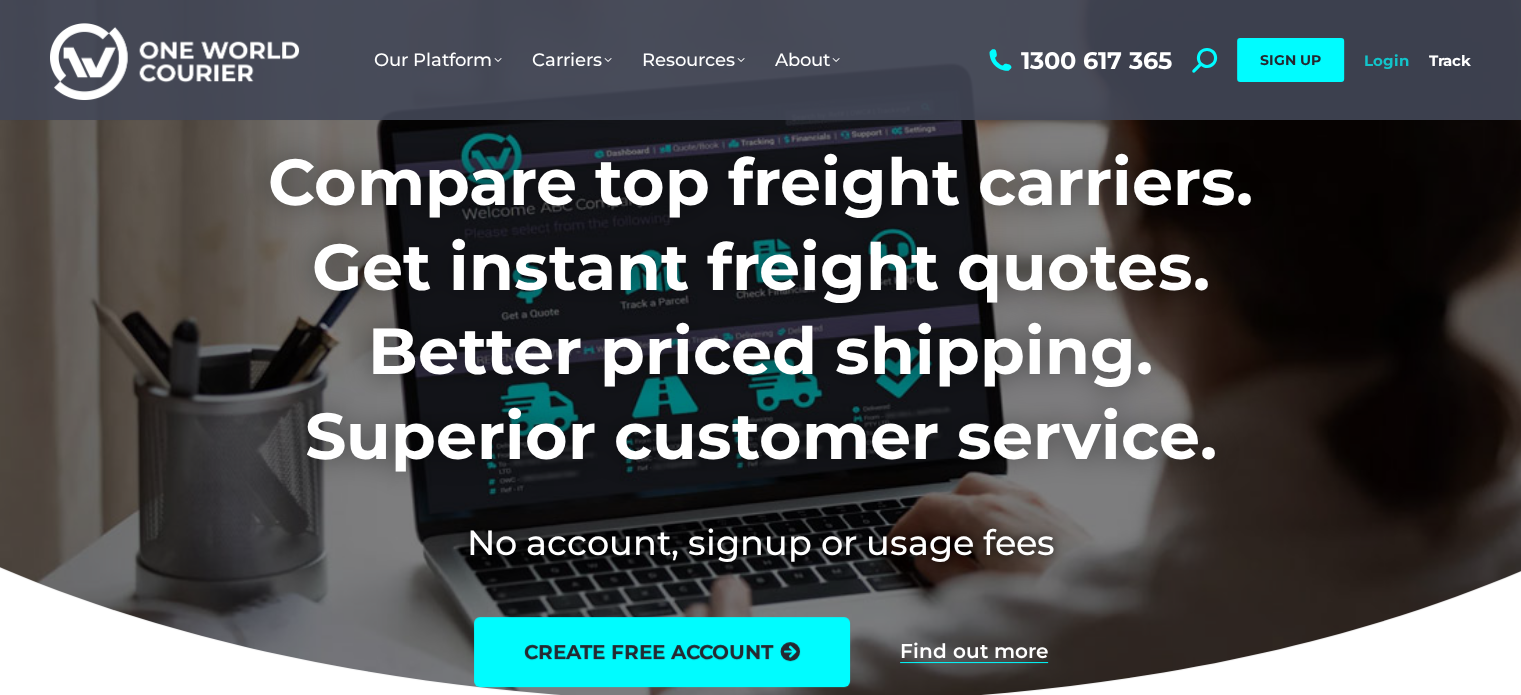 click on "Login" at bounding box center [1386, 60] 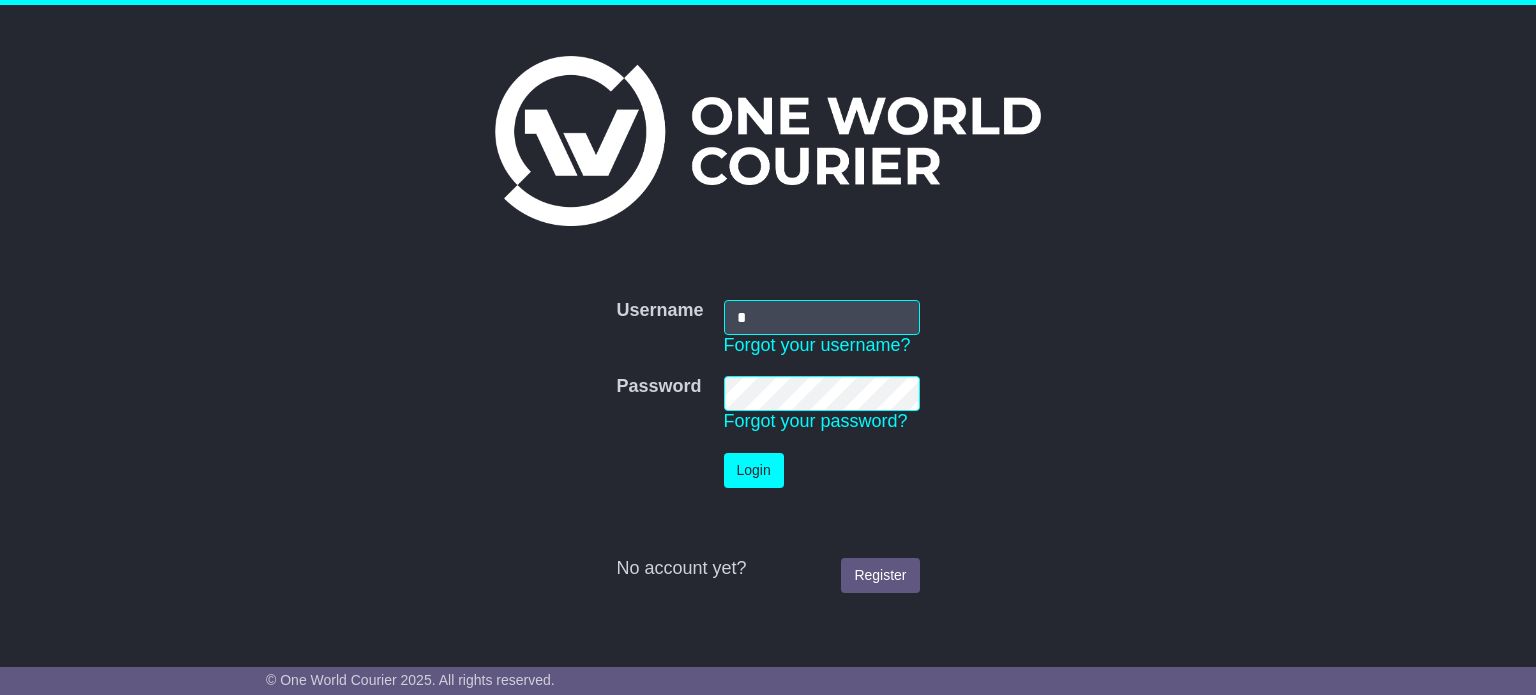scroll, scrollTop: 0, scrollLeft: 0, axis: both 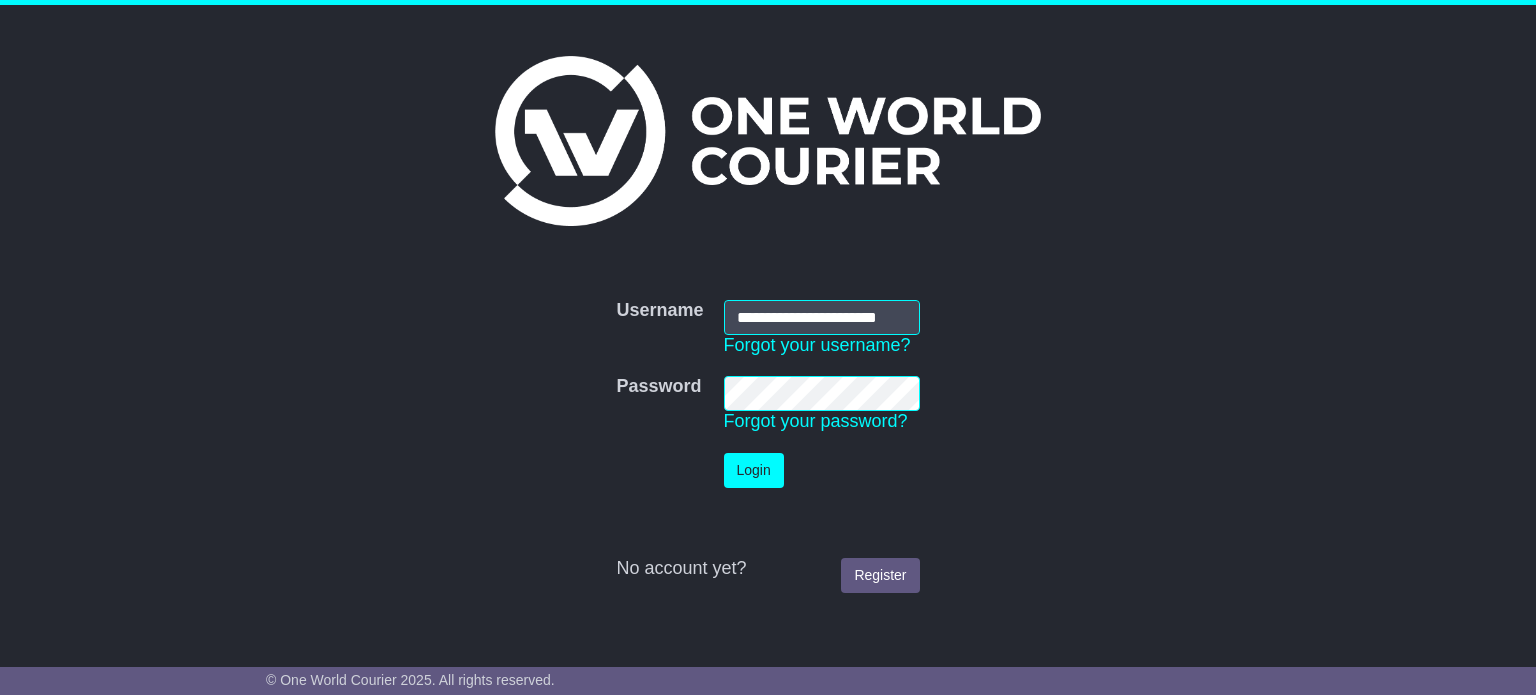 click on "Login" at bounding box center (754, 470) 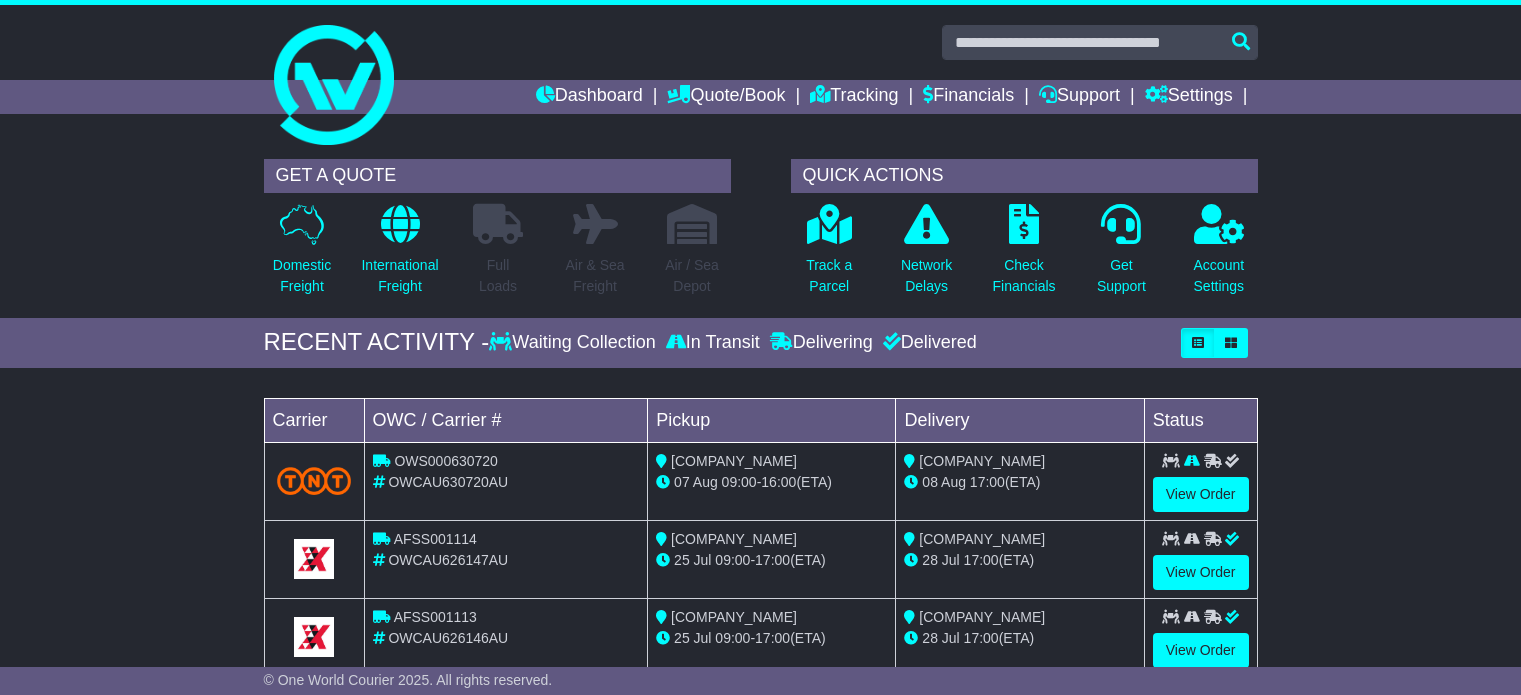 scroll, scrollTop: 0, scrollLeft: 0, axis: both 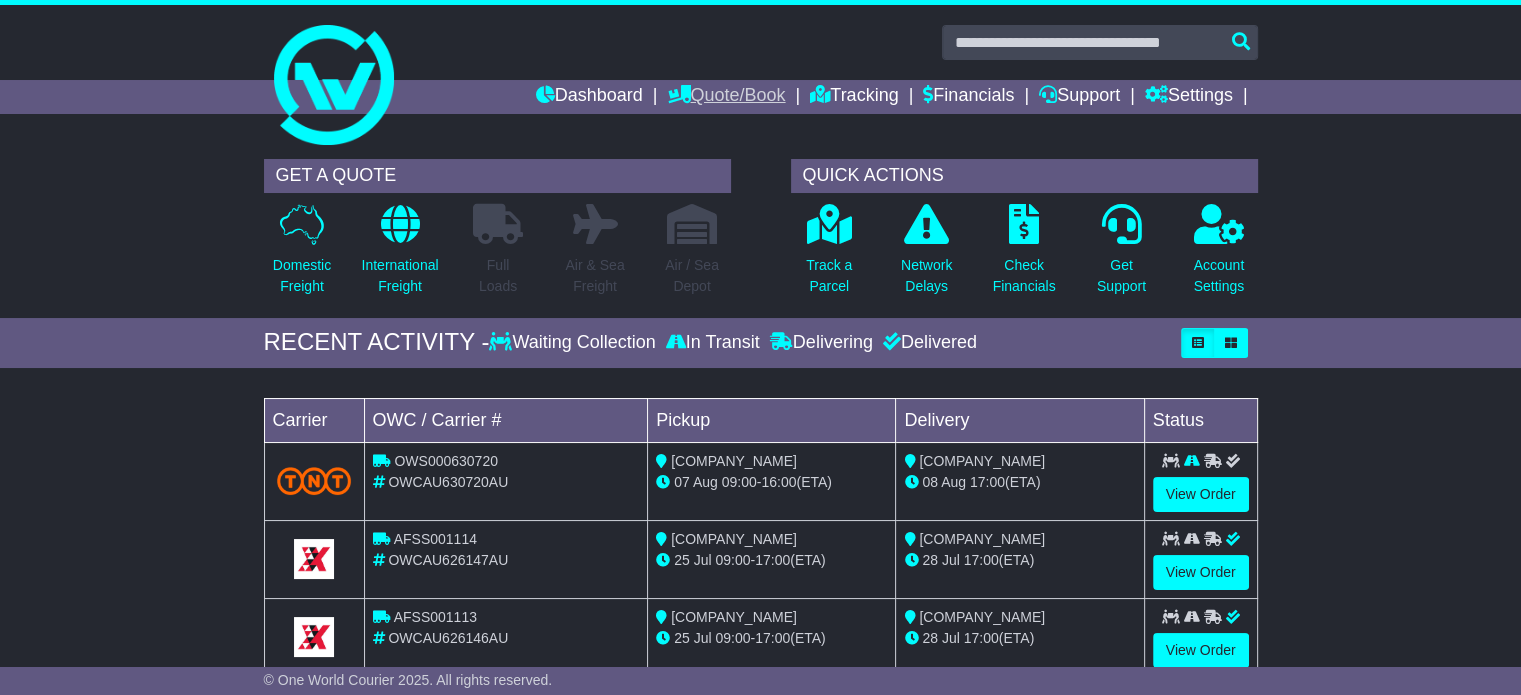 click on "Quote/Book" at bounding box center (726, 97) 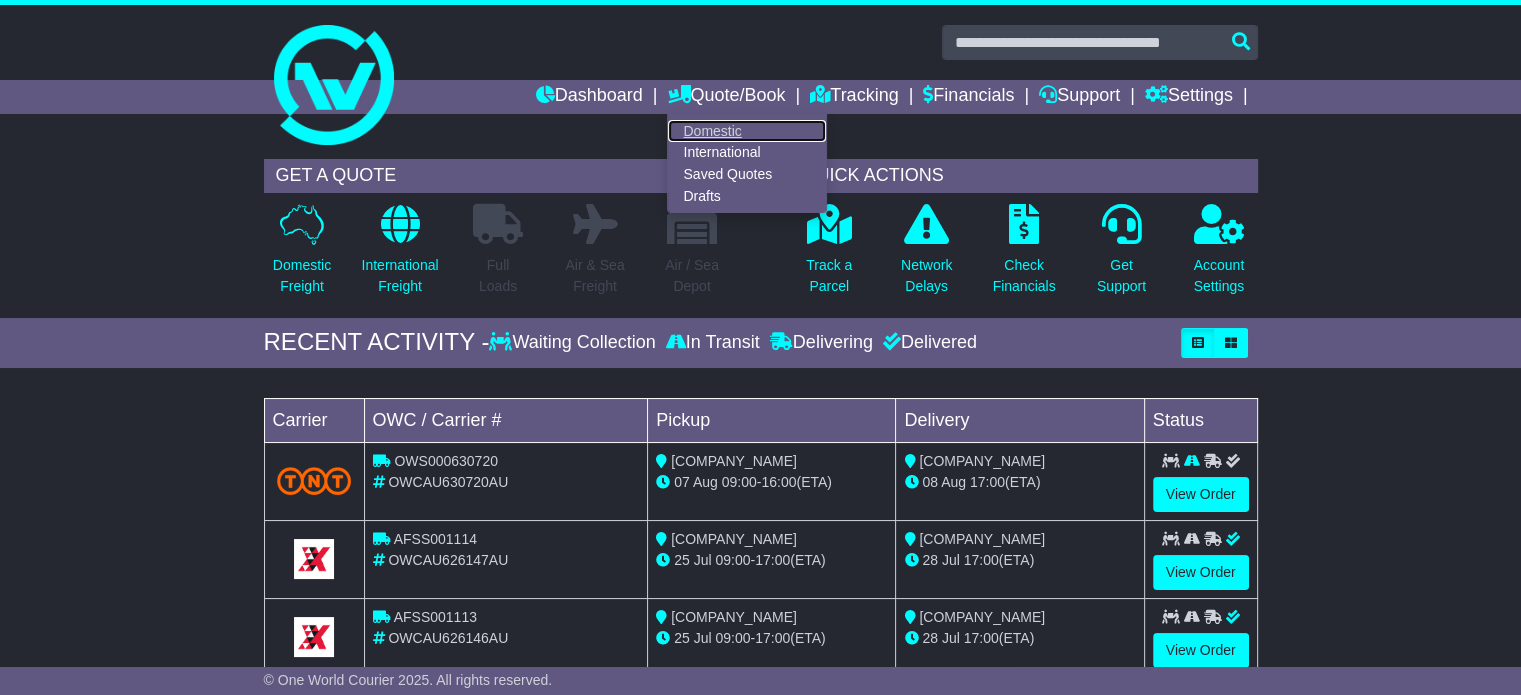 click on "Domestic" at bounding box center [747, 131] 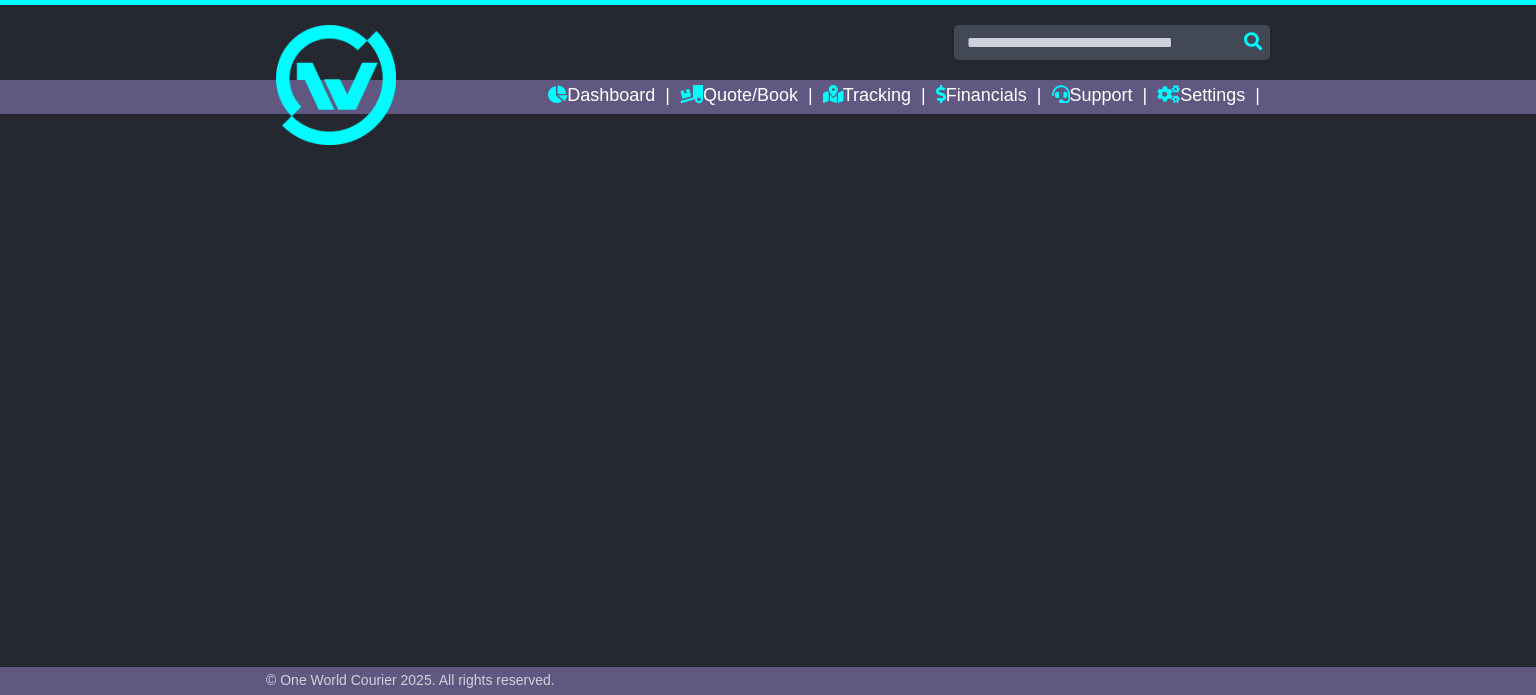scroll, scrollTop: 0, scrollLeft: 0, axis: both 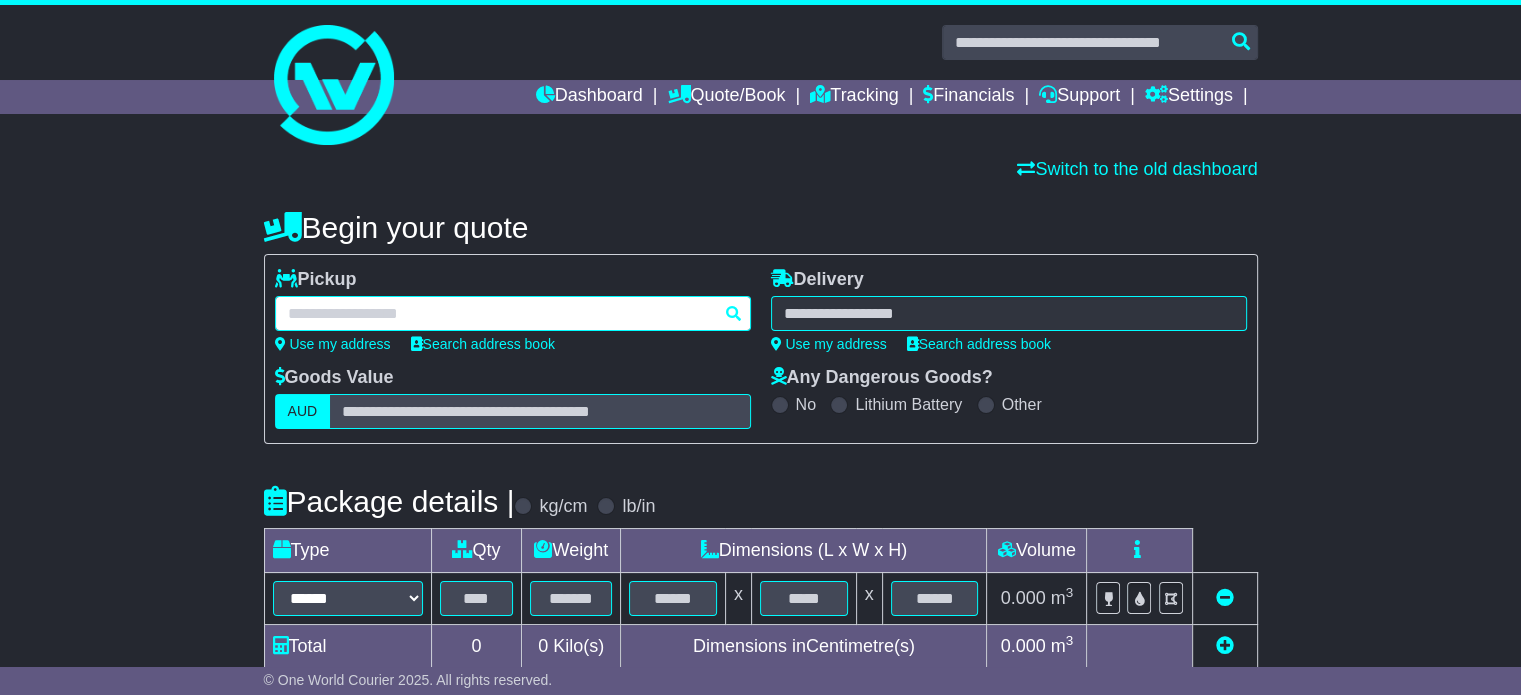 click at bounding box center [513, 313] 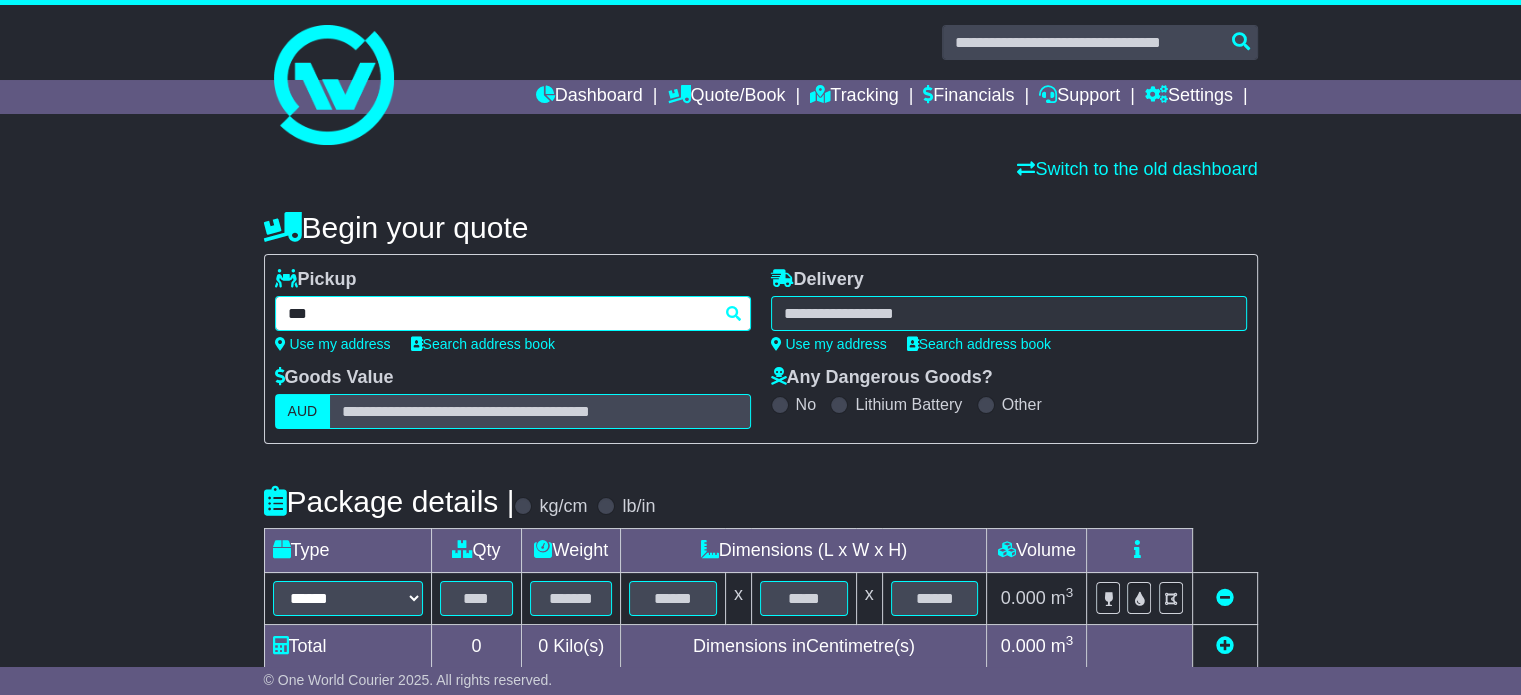 type on "****" 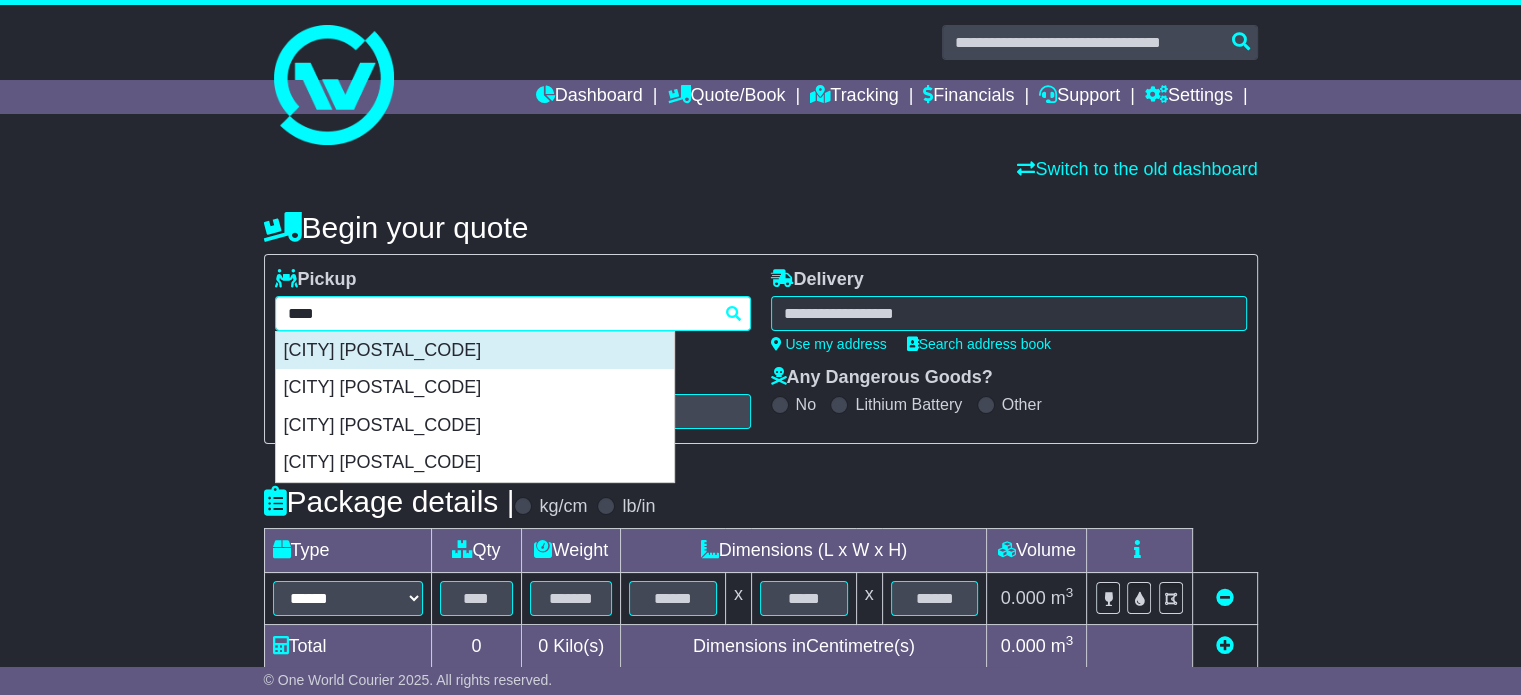 click on "[CITY] [POSTAL_CODE]" at bounding box center (475, 351) 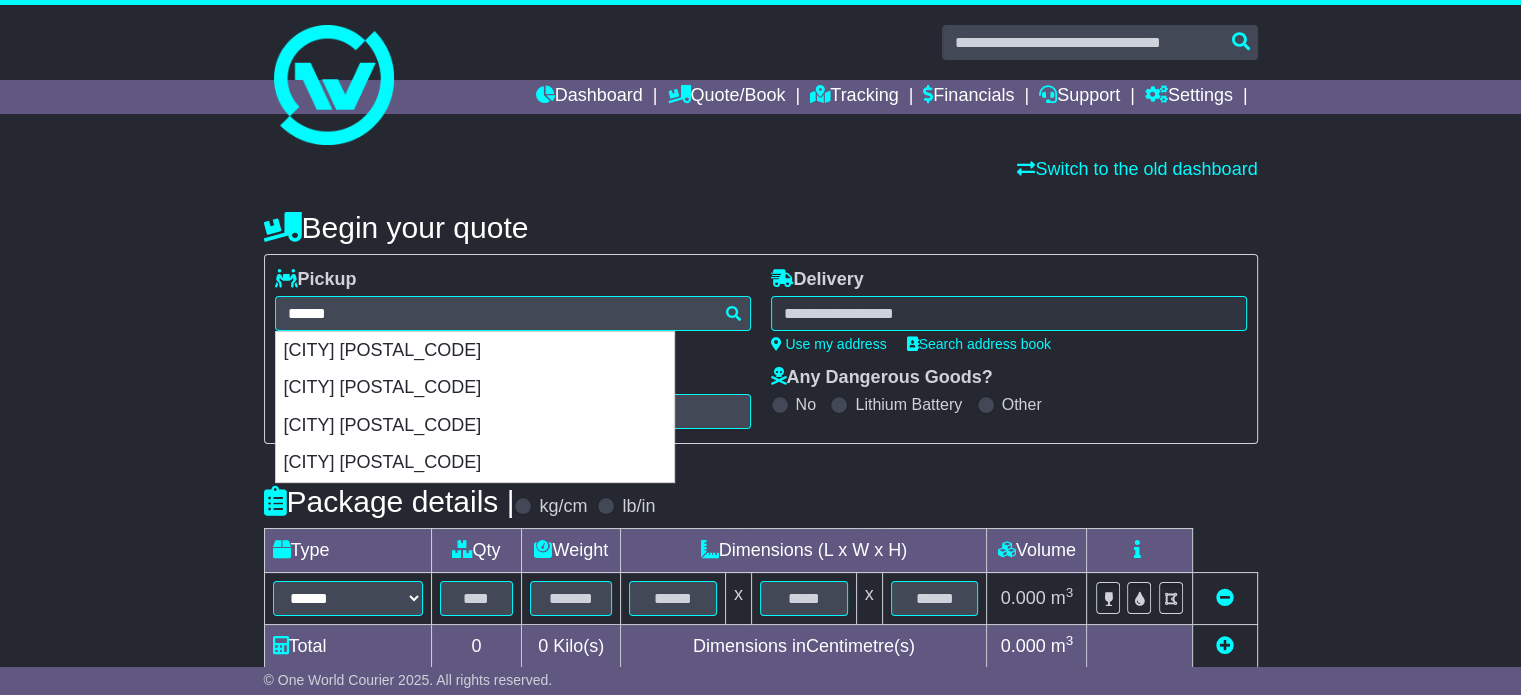 type on "**********" 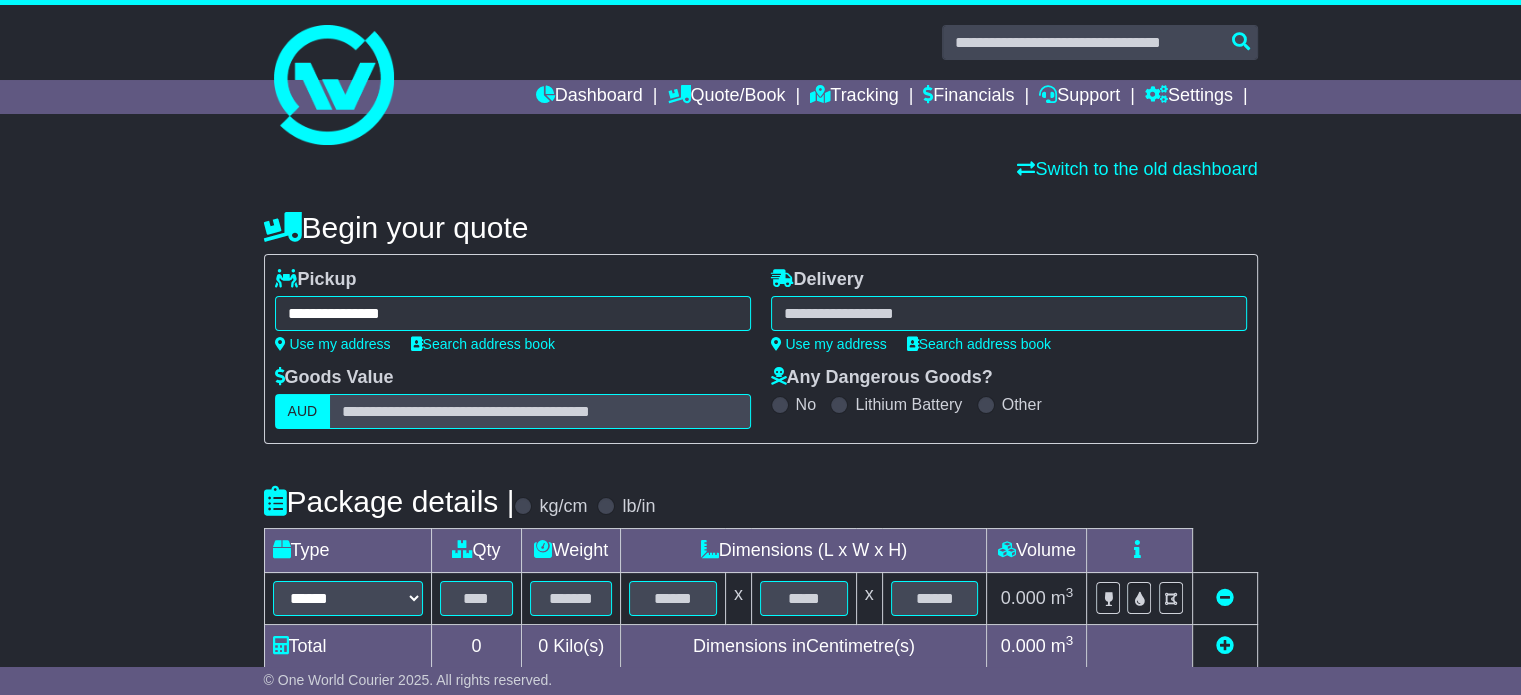 click at bounding box center (1009, 313) 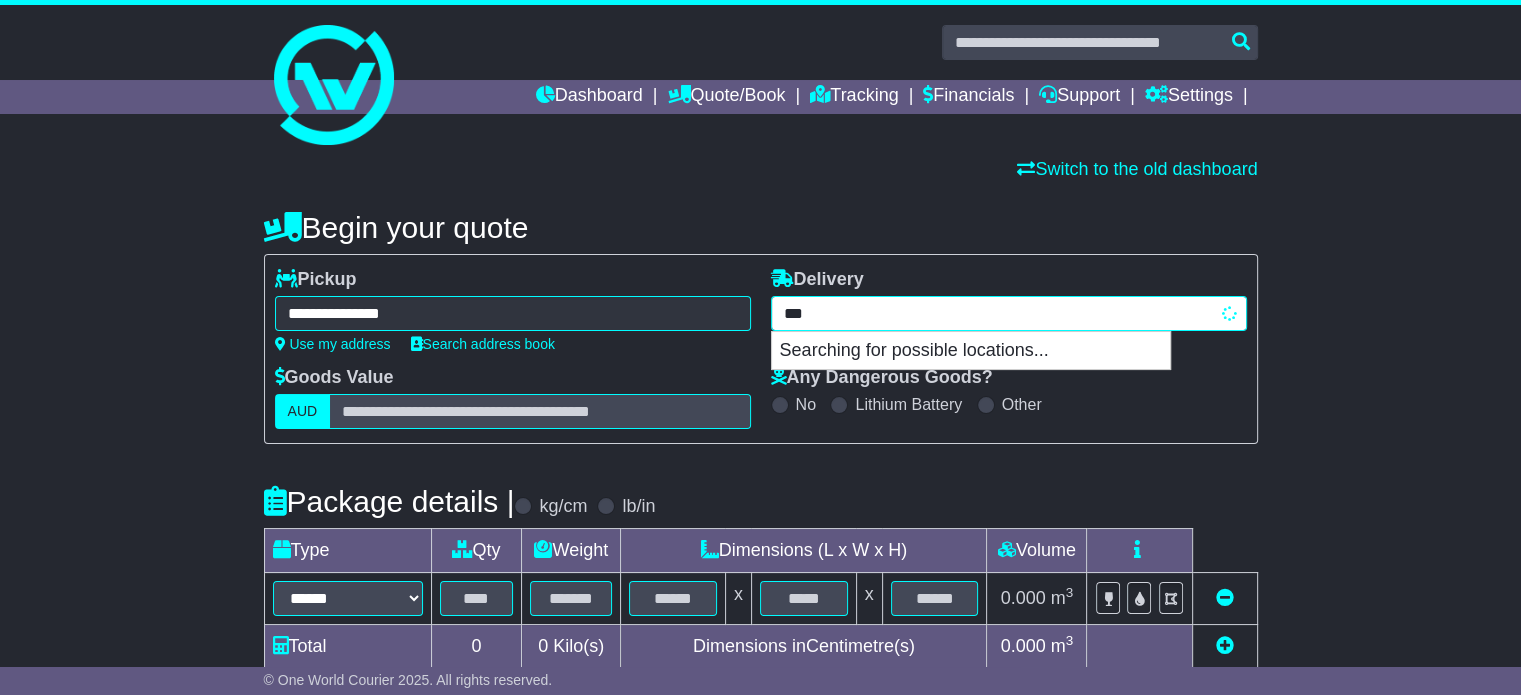 type on "****" 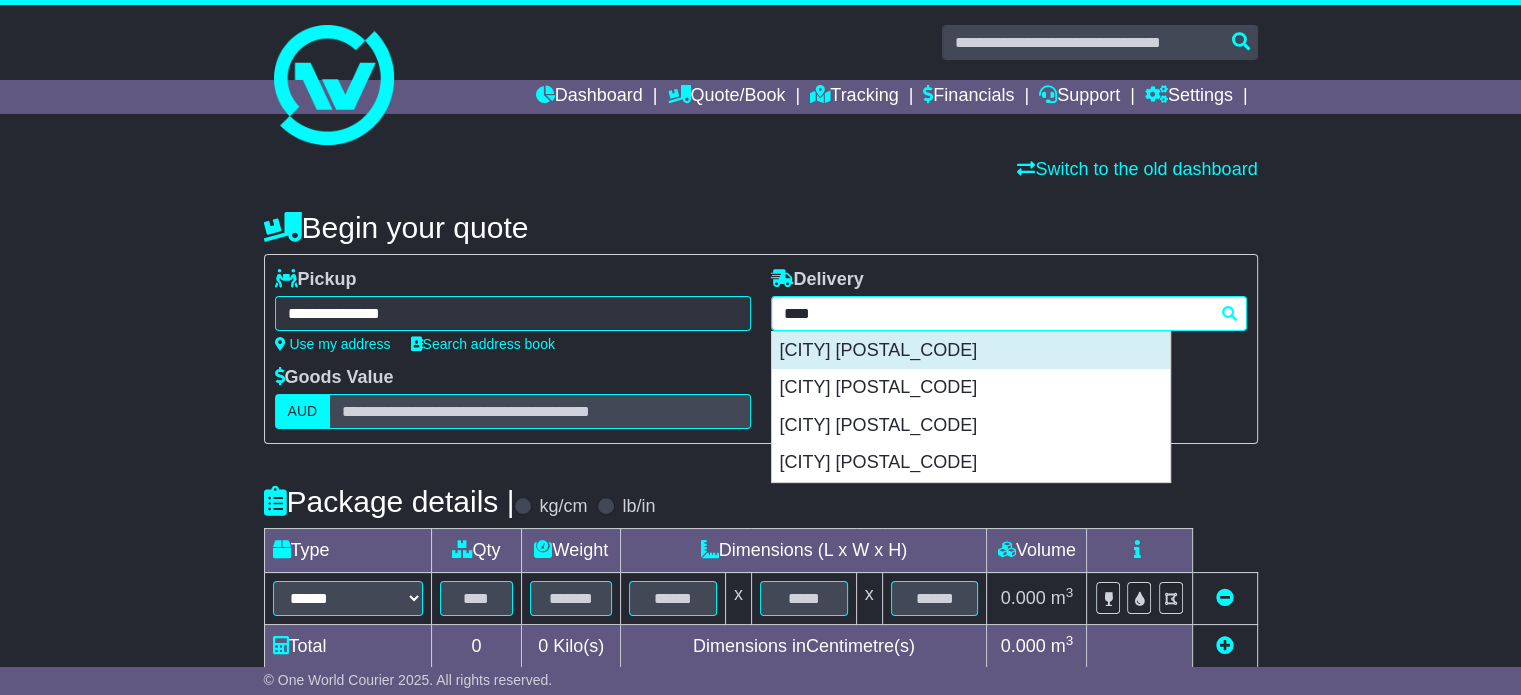 click on "[CITY] [POSTAL_CODE]" at bounding box center (971, 351) 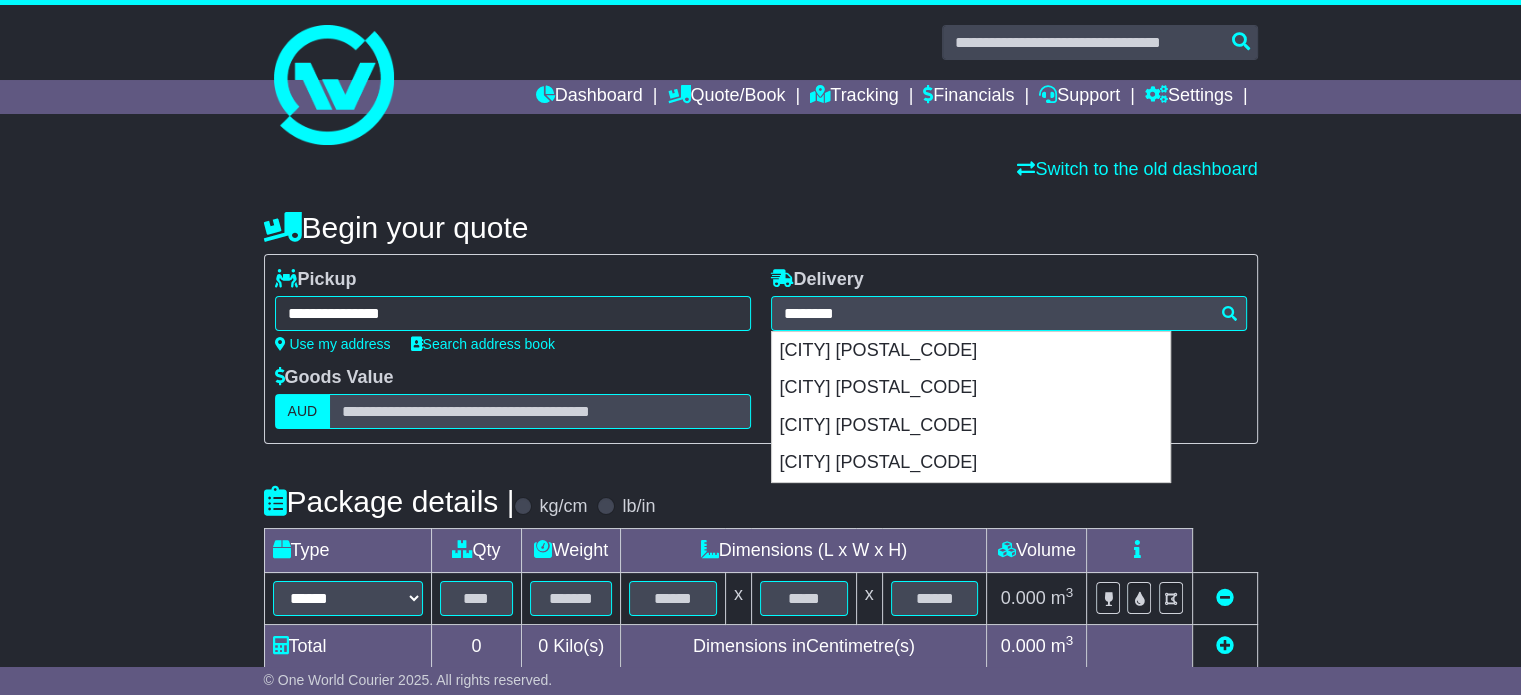 type on "**********" 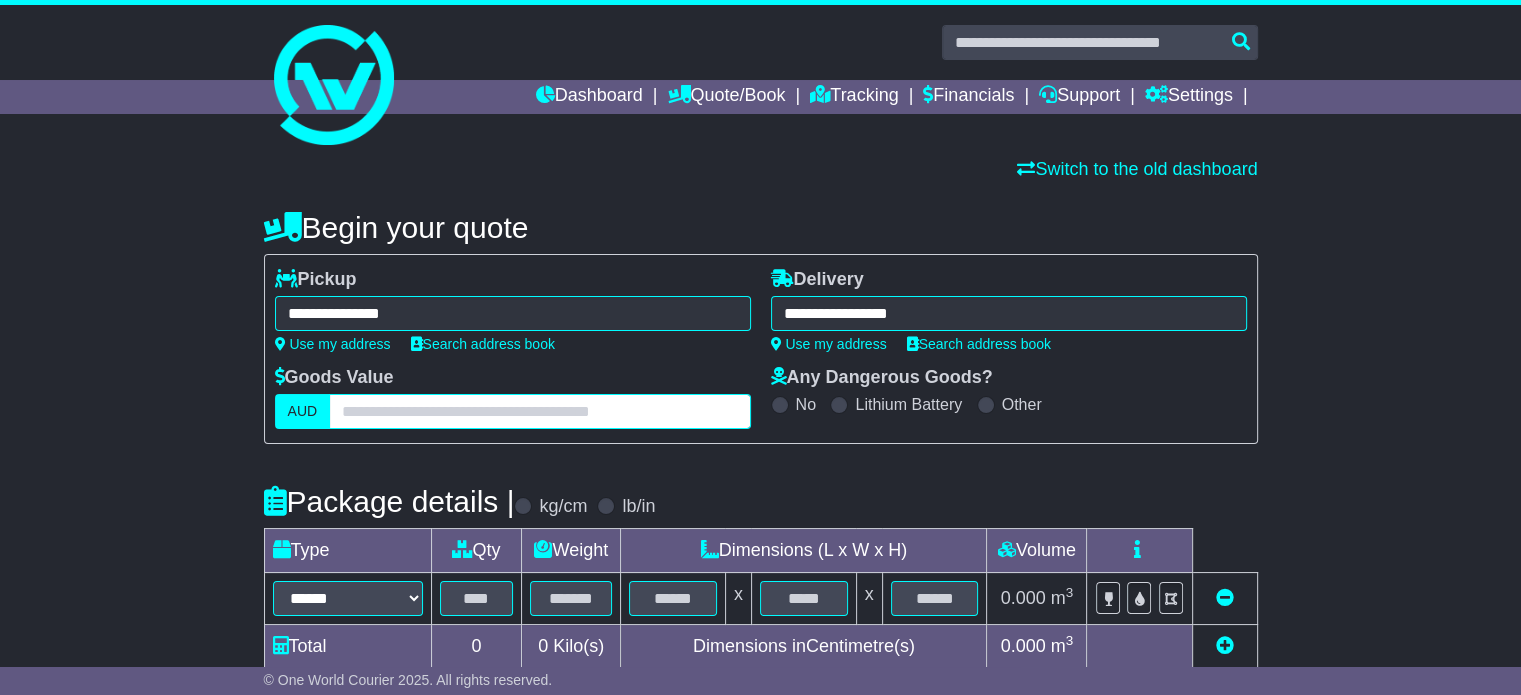 click at bounding box center [539, 411] 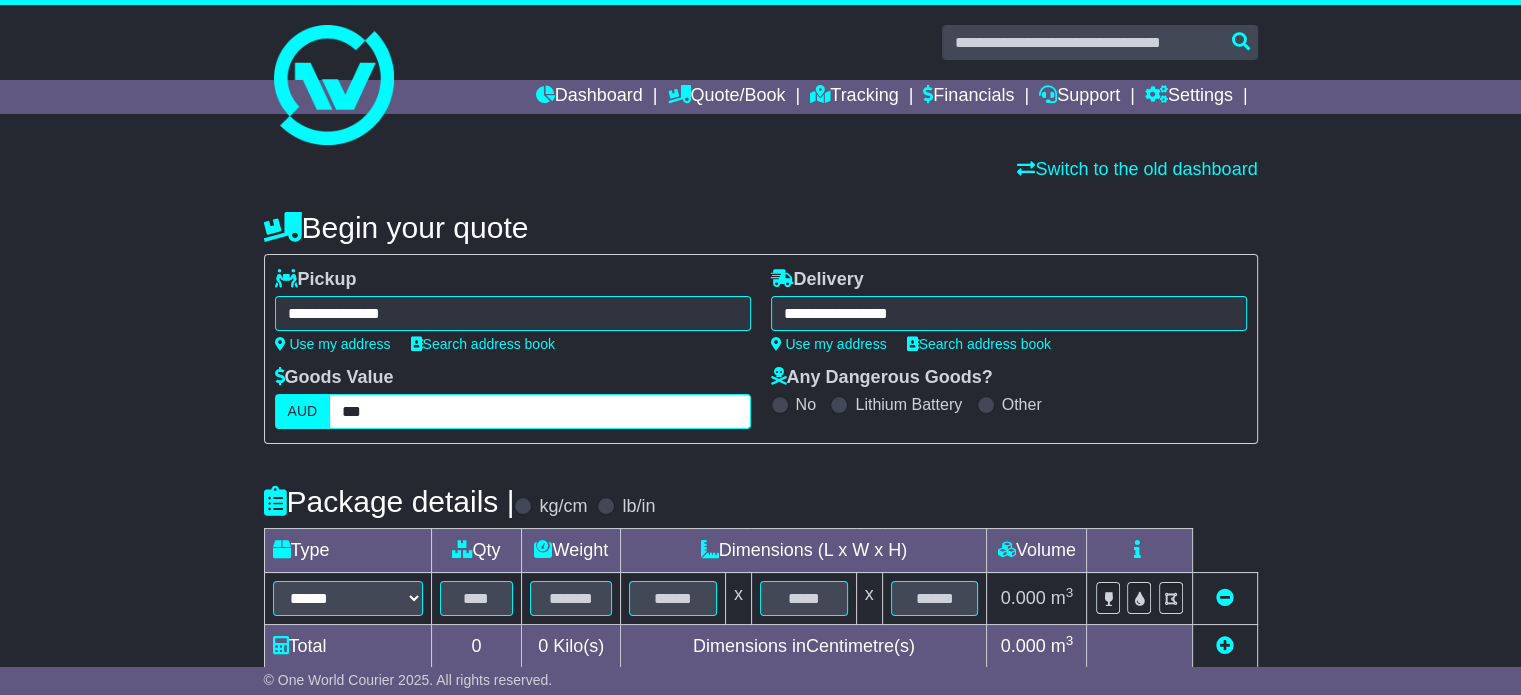 type on "***" 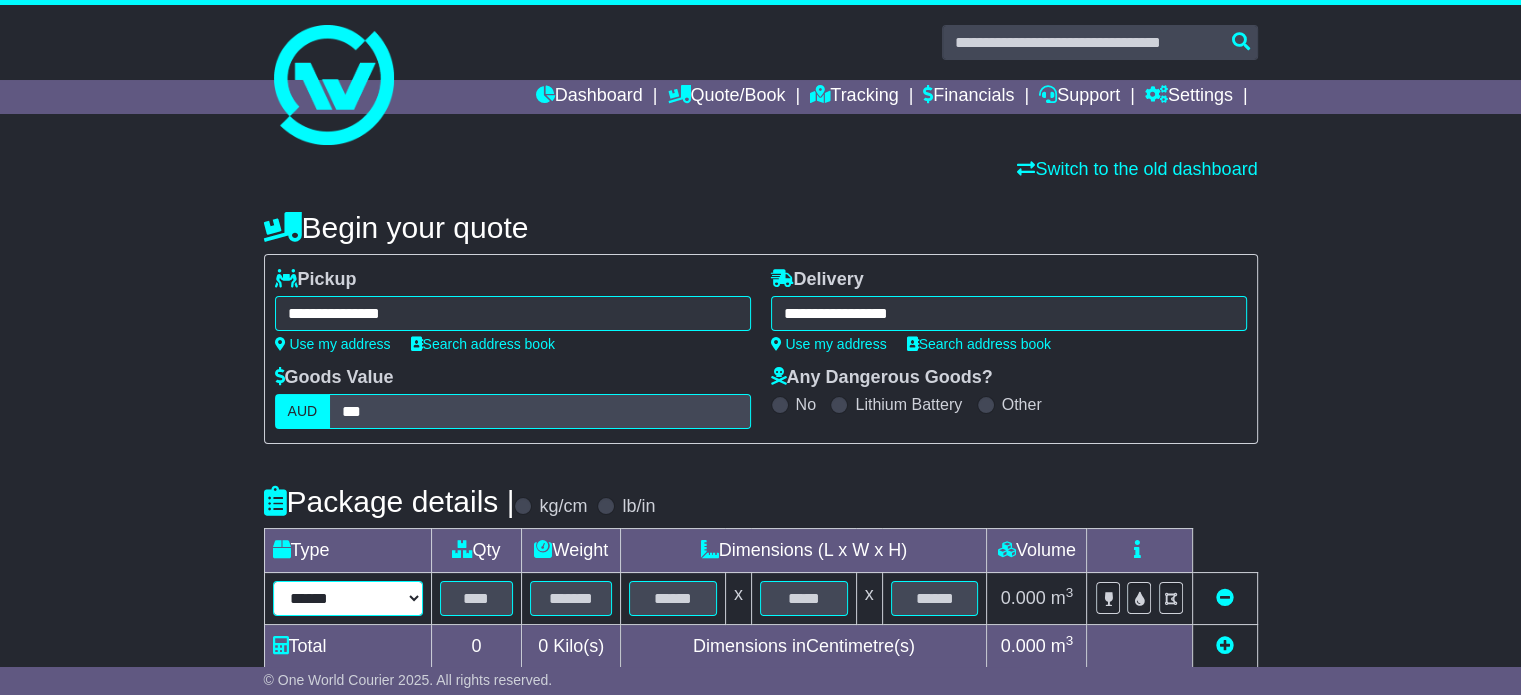 click on "[CREDIT_CARD]" at bounding box center (348, 598) 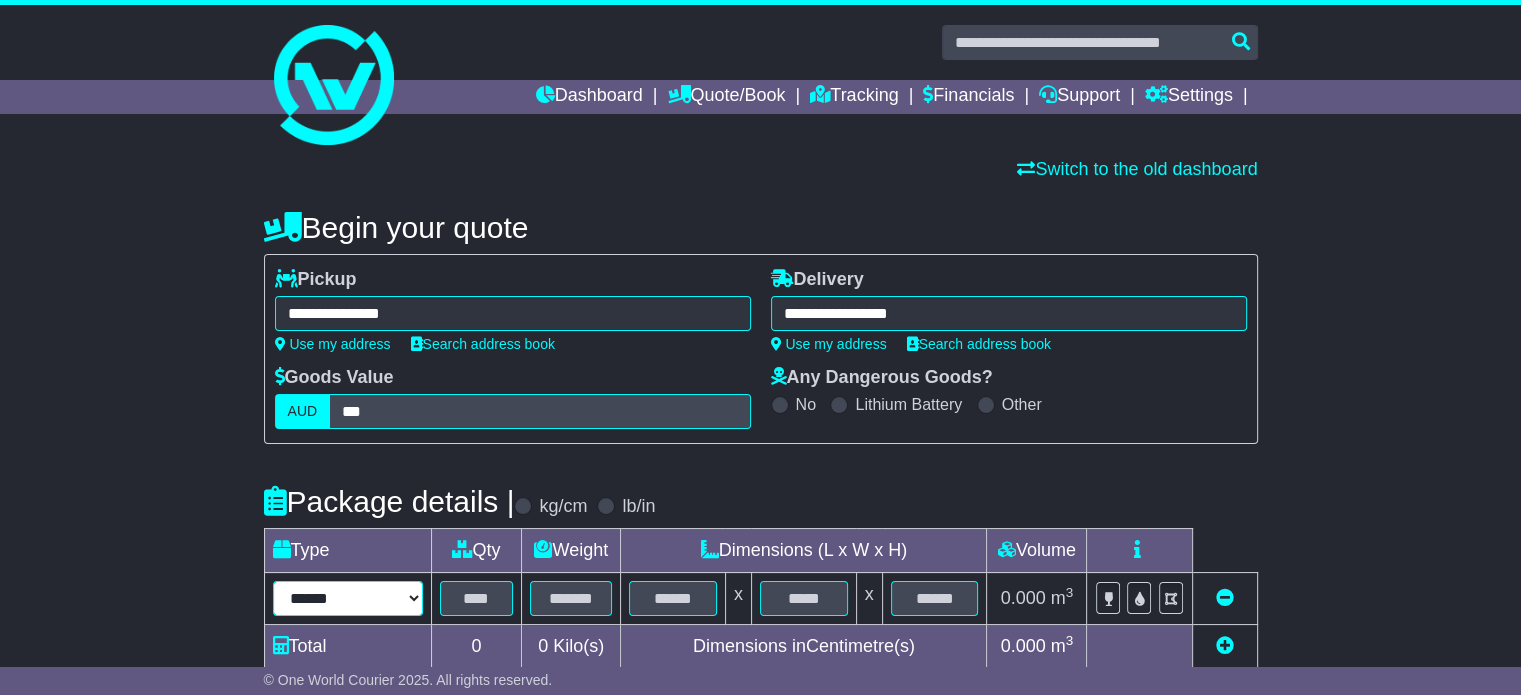 select on "*****" 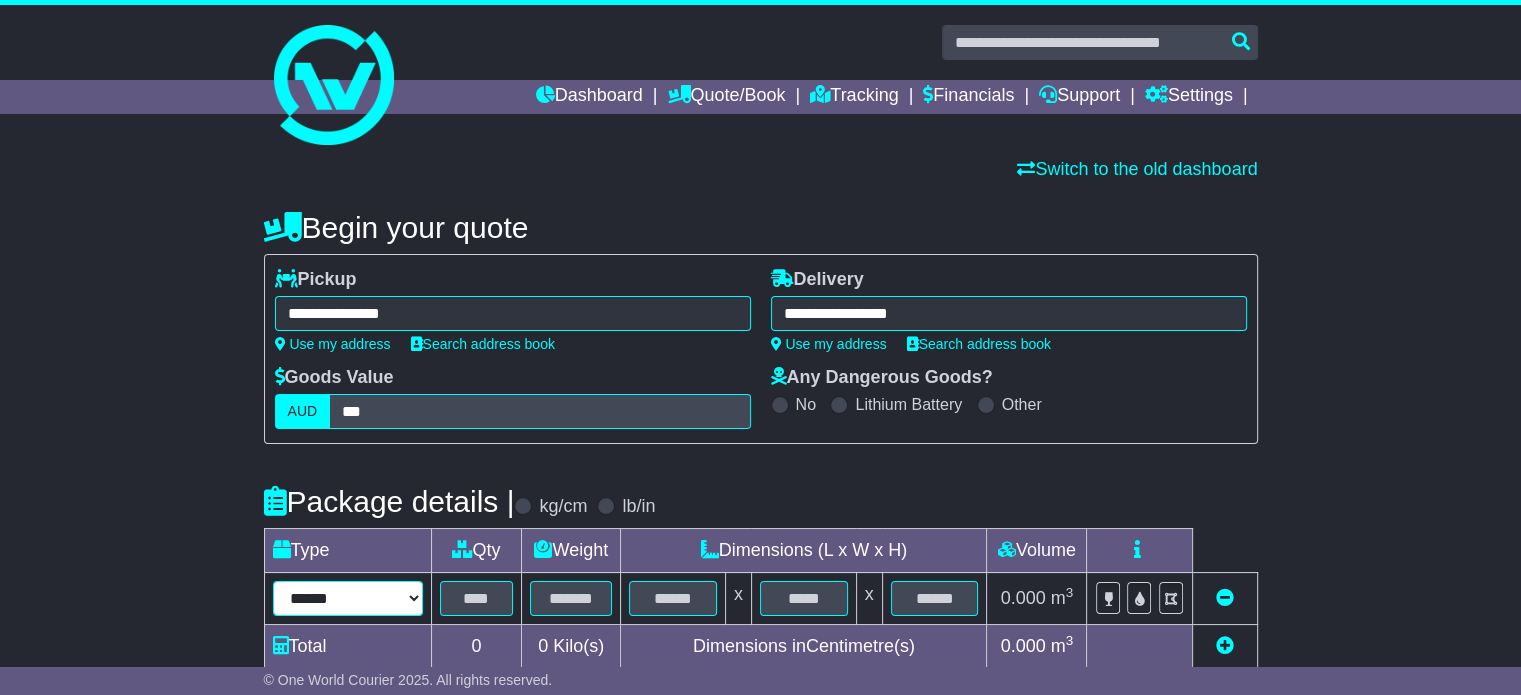 click on "[CREDIT_CARD]" at bounding box center (348, 598) 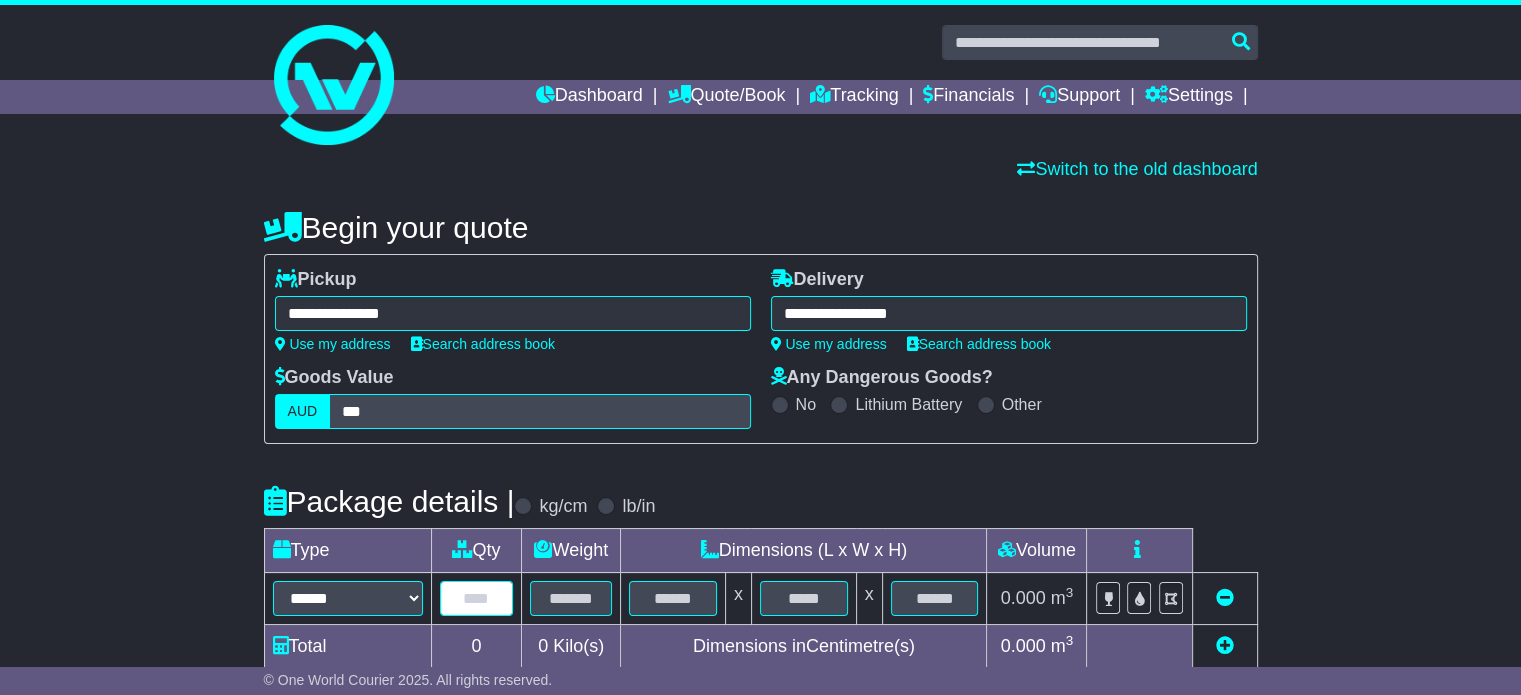click at bounding box center (477, 598) 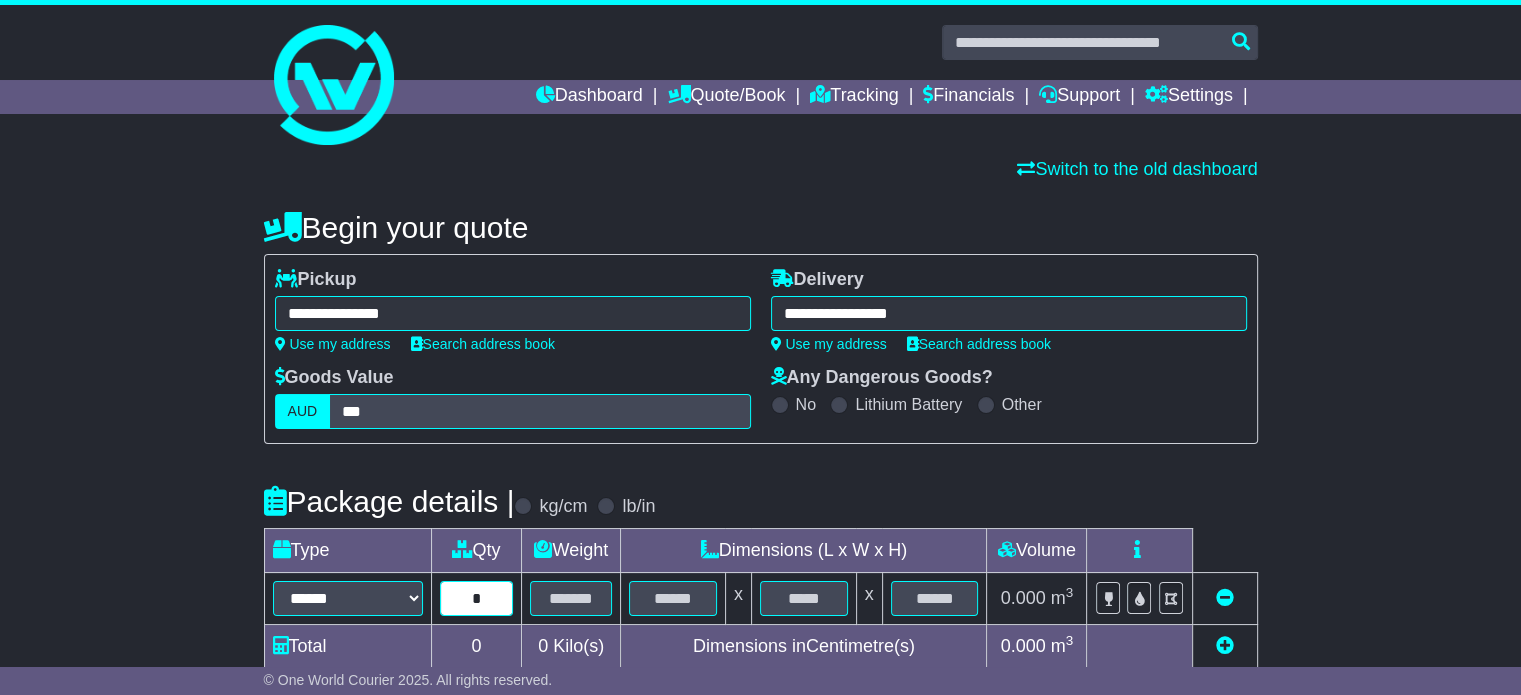 type on "*" 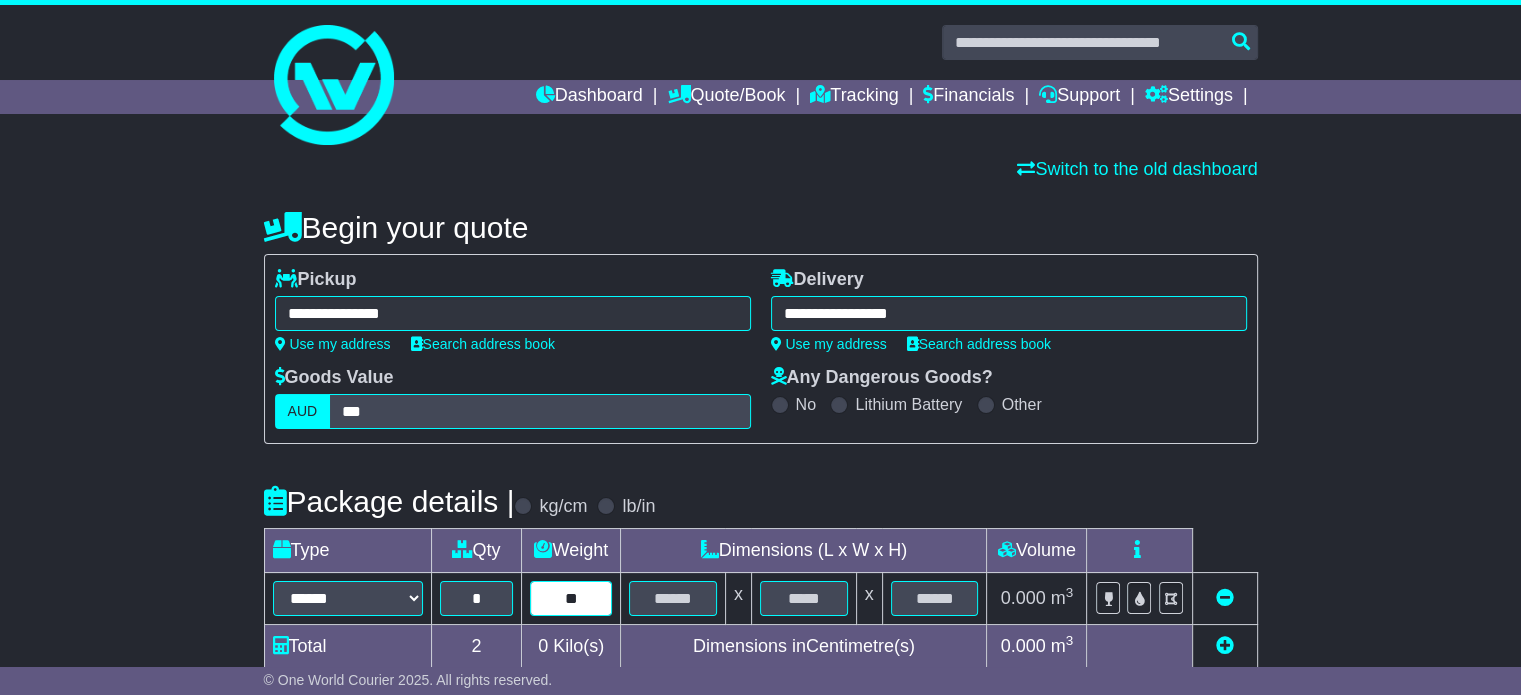 type on "**" 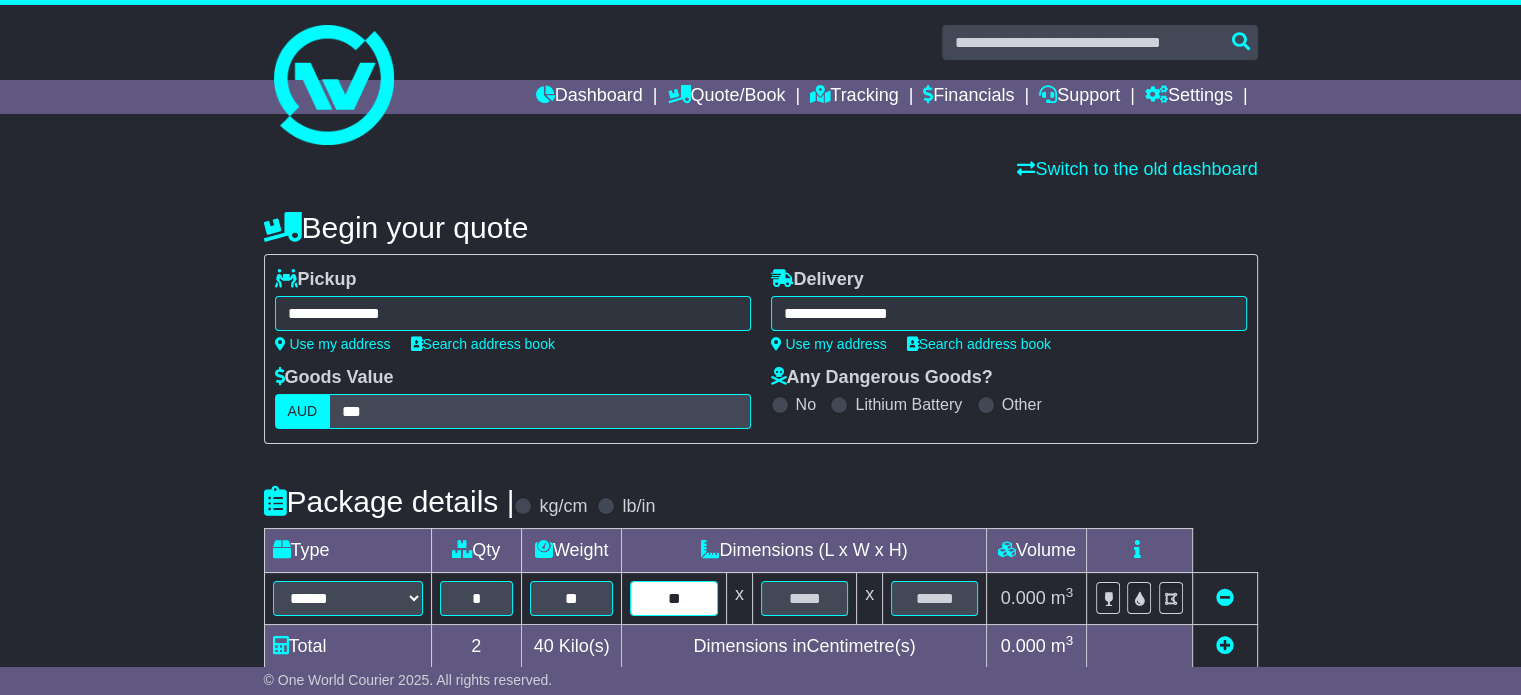 type on "**" 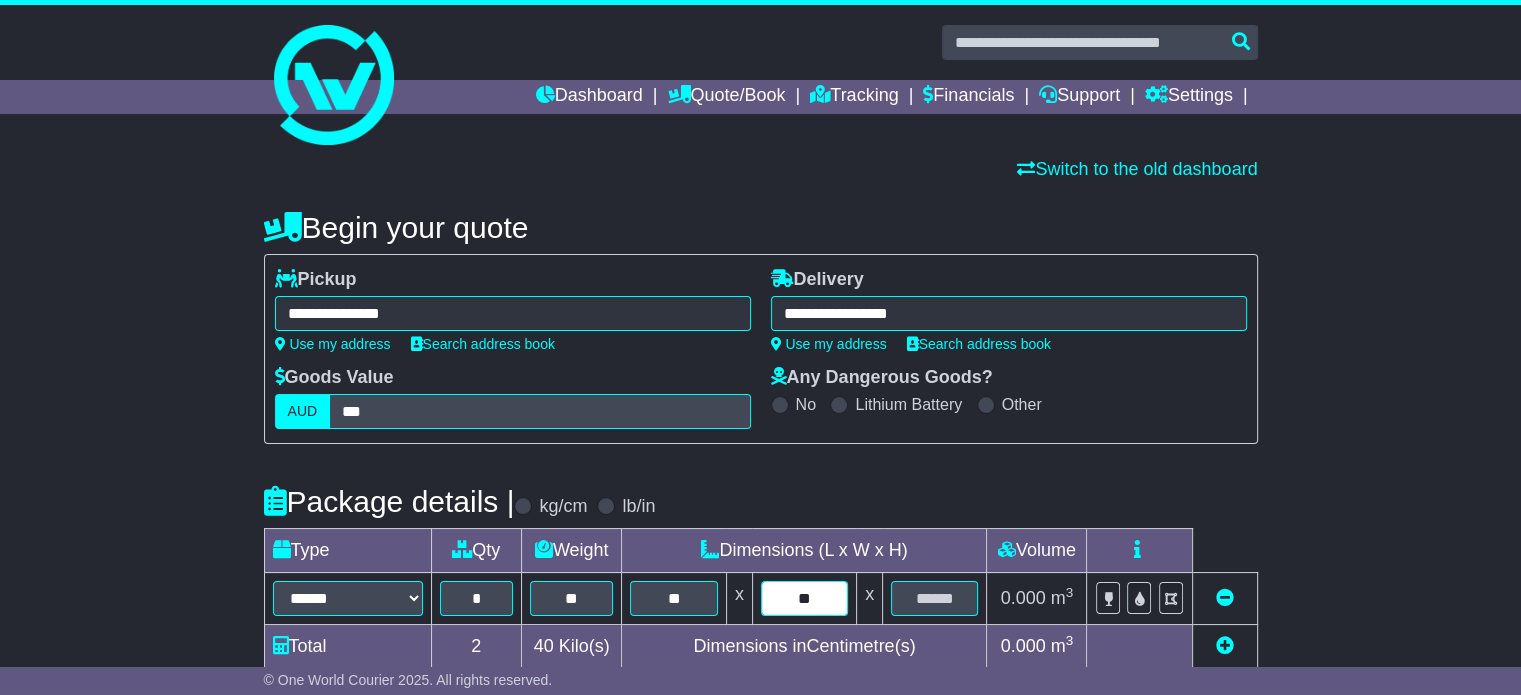 type on "**" 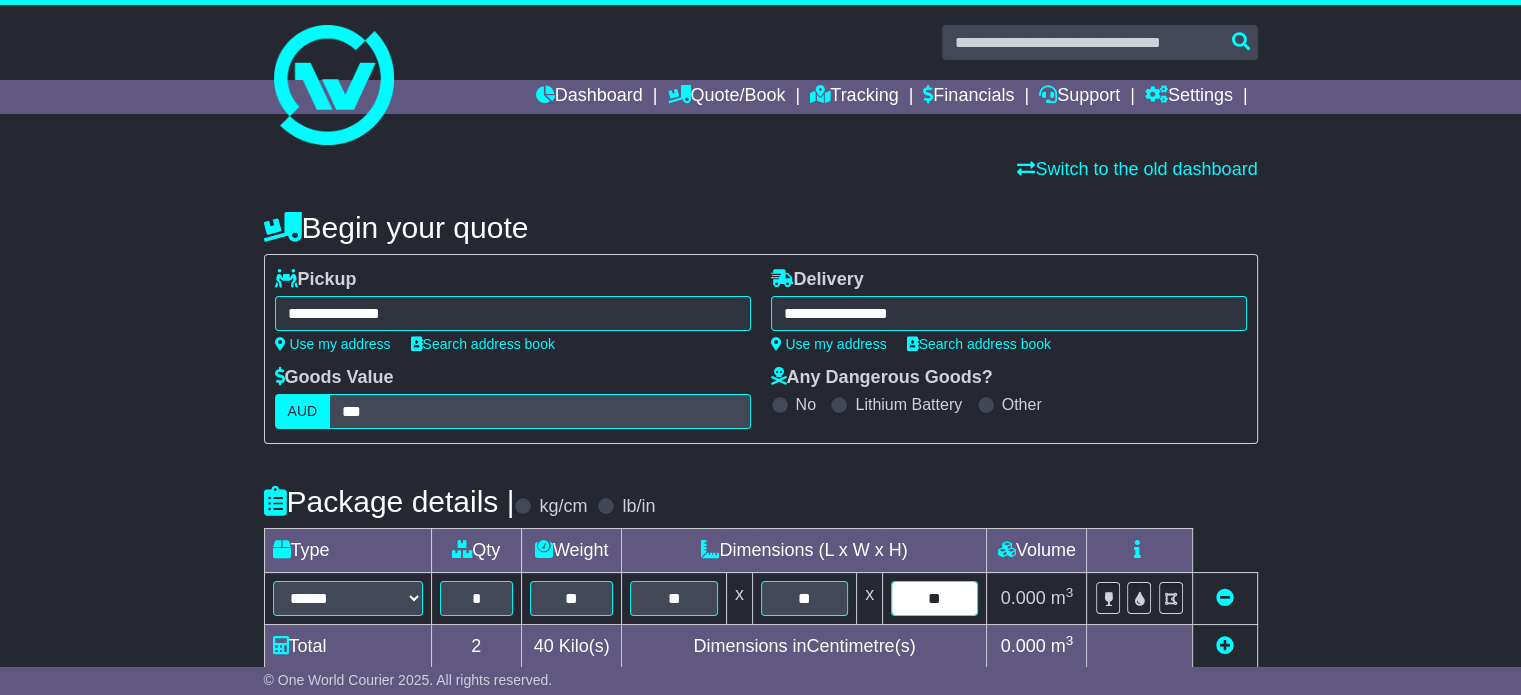 type on "**" 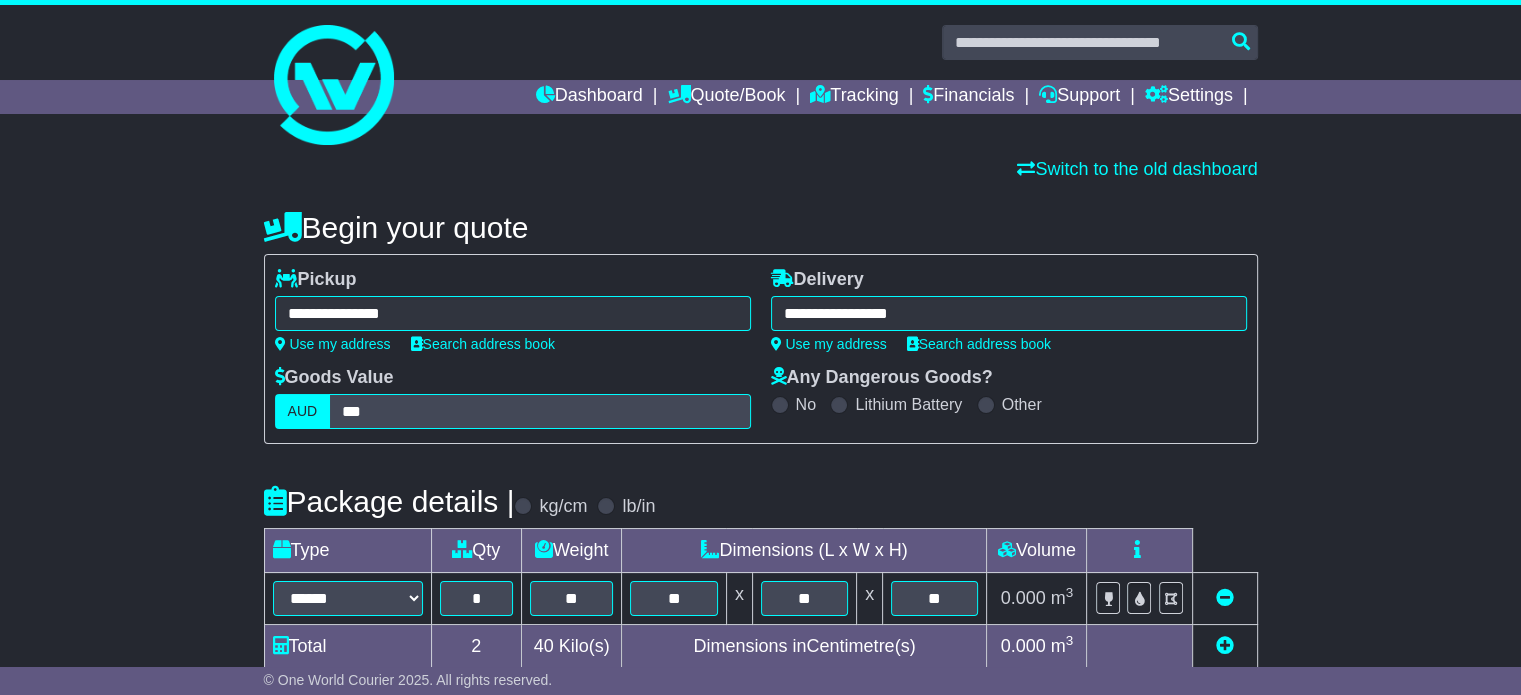 scroll, scrollTop: 578, scrollLeft: 0, axis: vertical 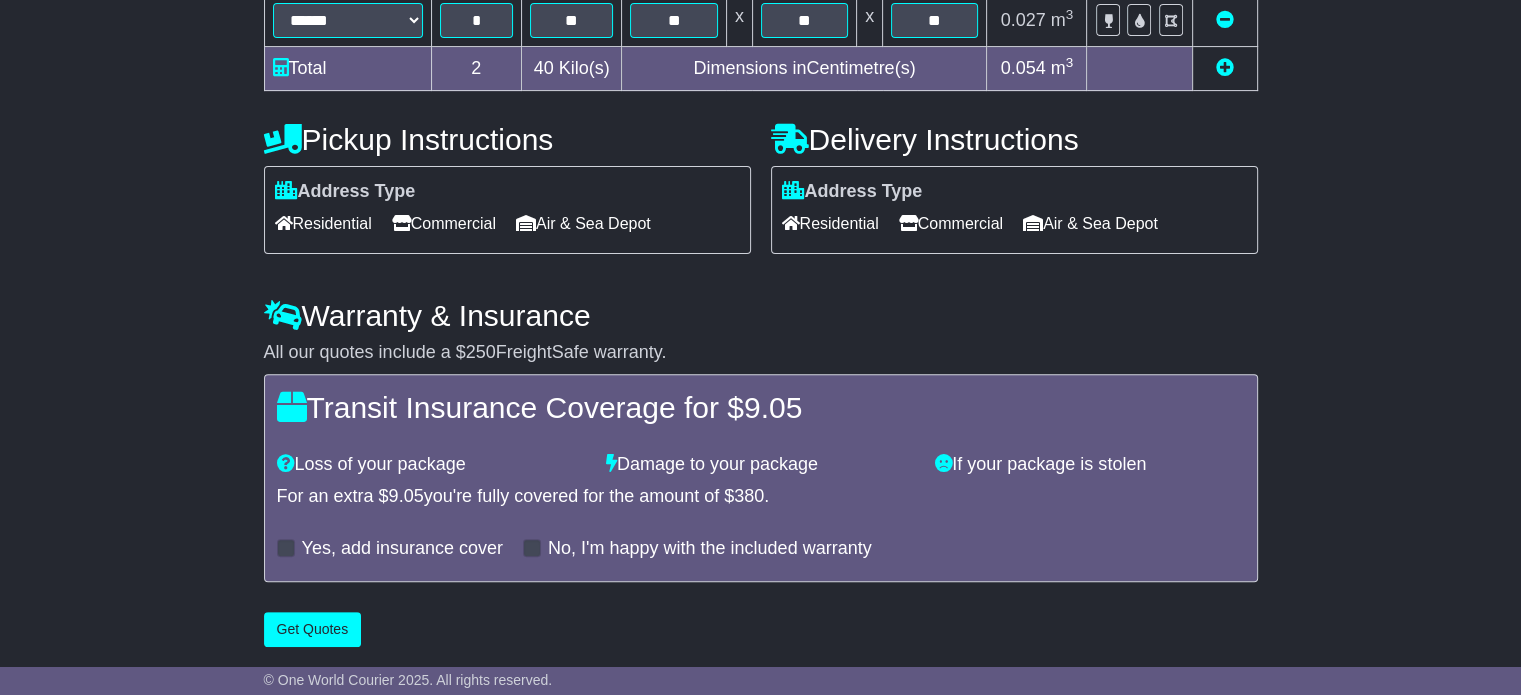 click on "Commercial" at bounding box center [444, 223] 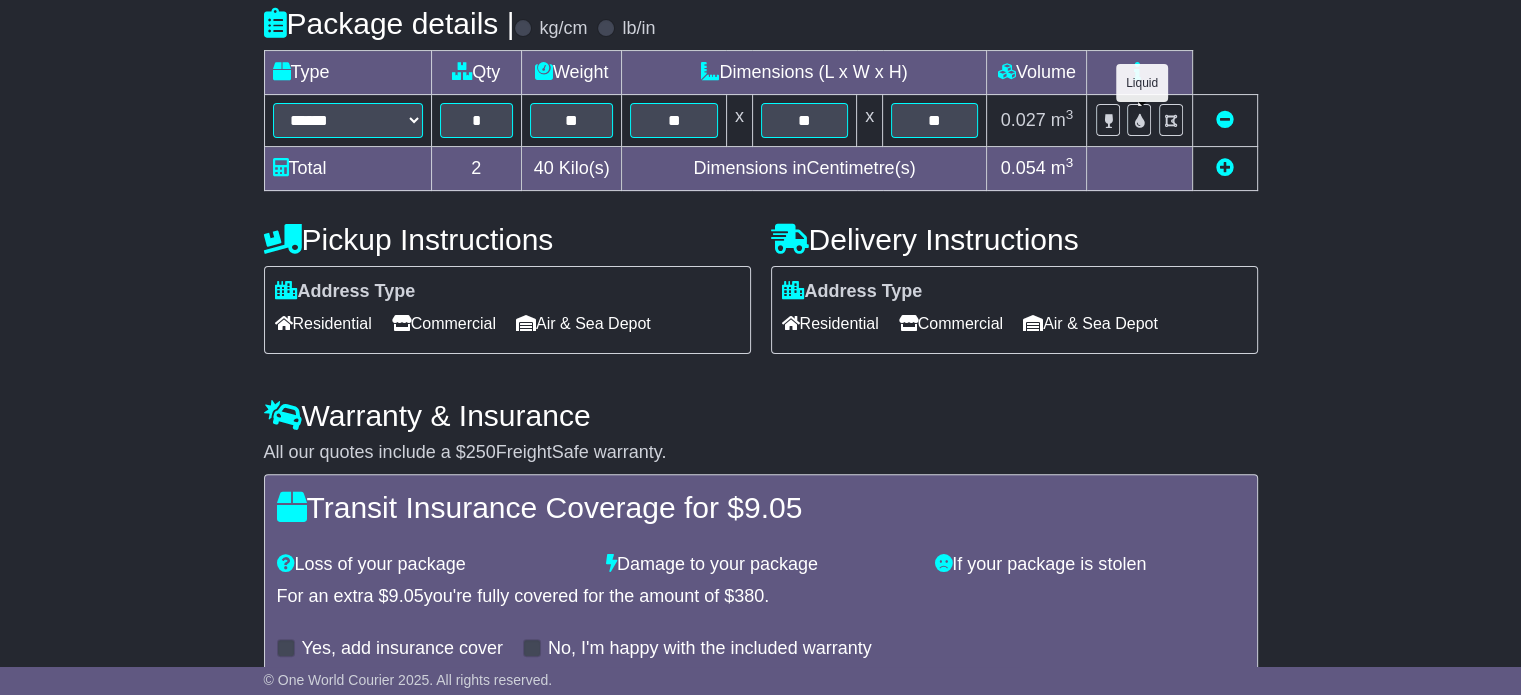 click at bounding box center (1139, 120) 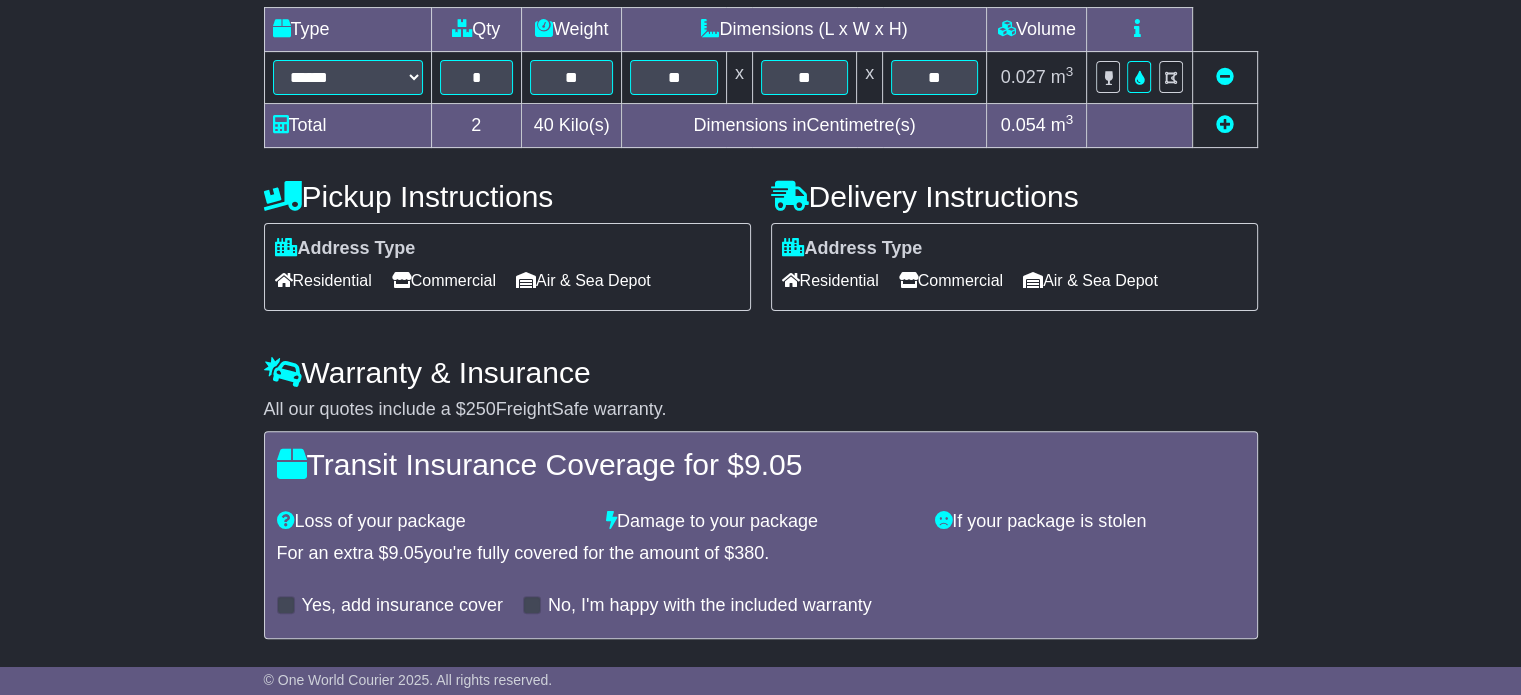 scroll, scrollTop: 580, scrollLeft: 0, axis: vertical 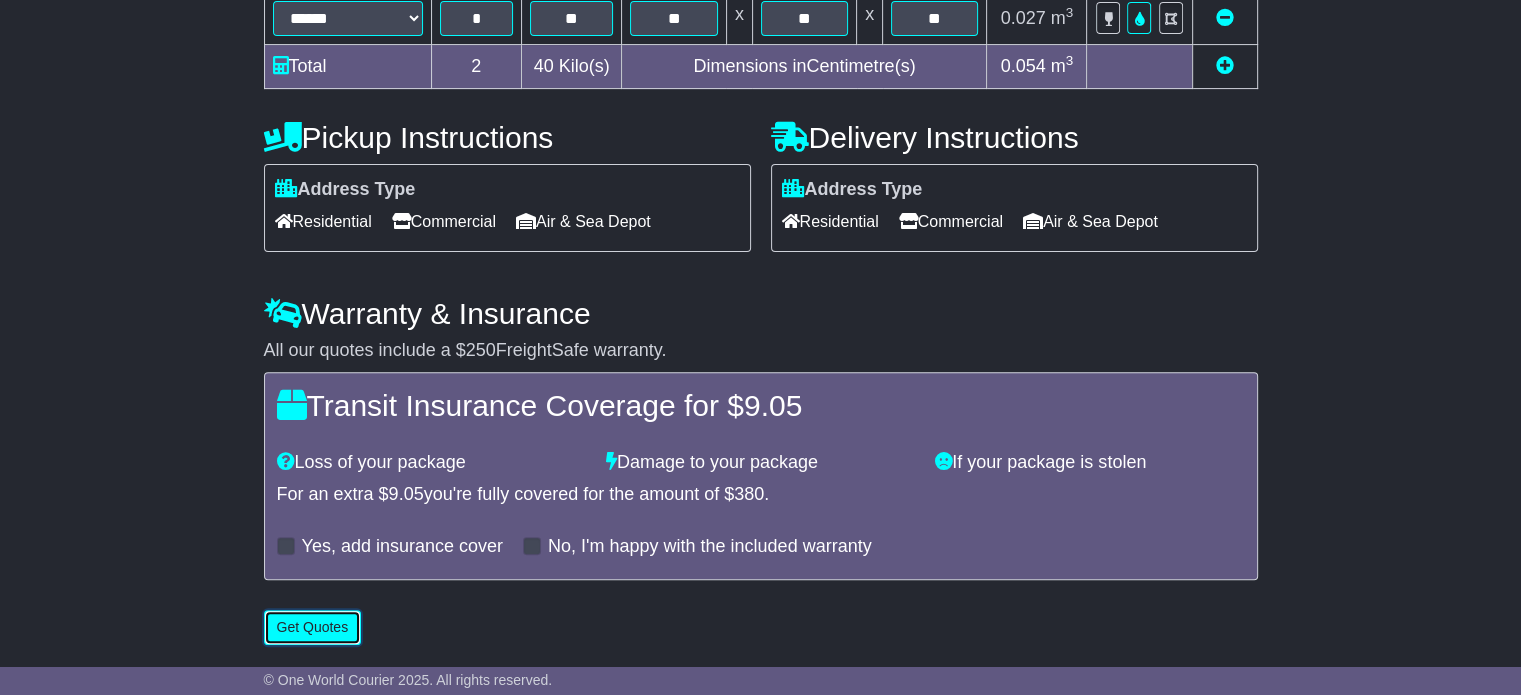 click on "Get Quotes" at bounding box center (313, 627) 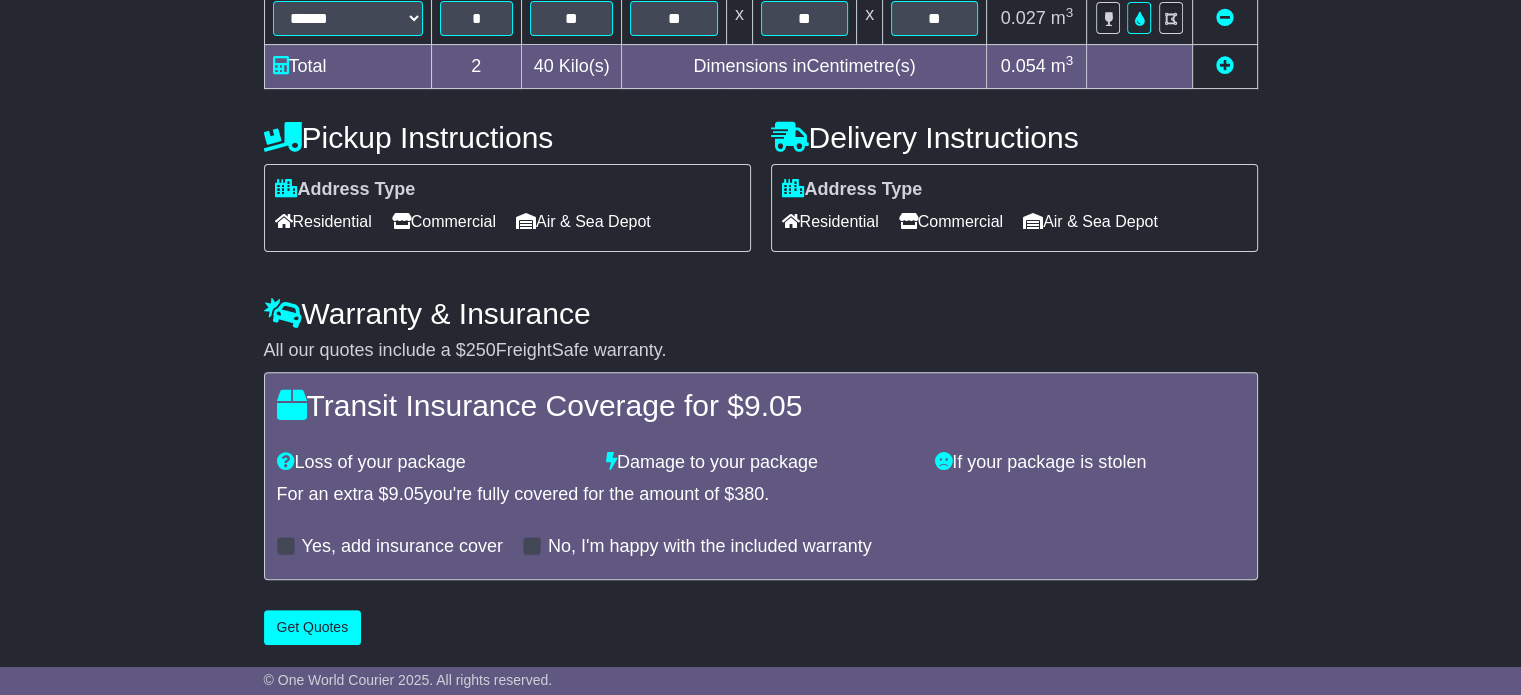 scroll, scrollTop: 0, scrollLeft: 0, axis: both 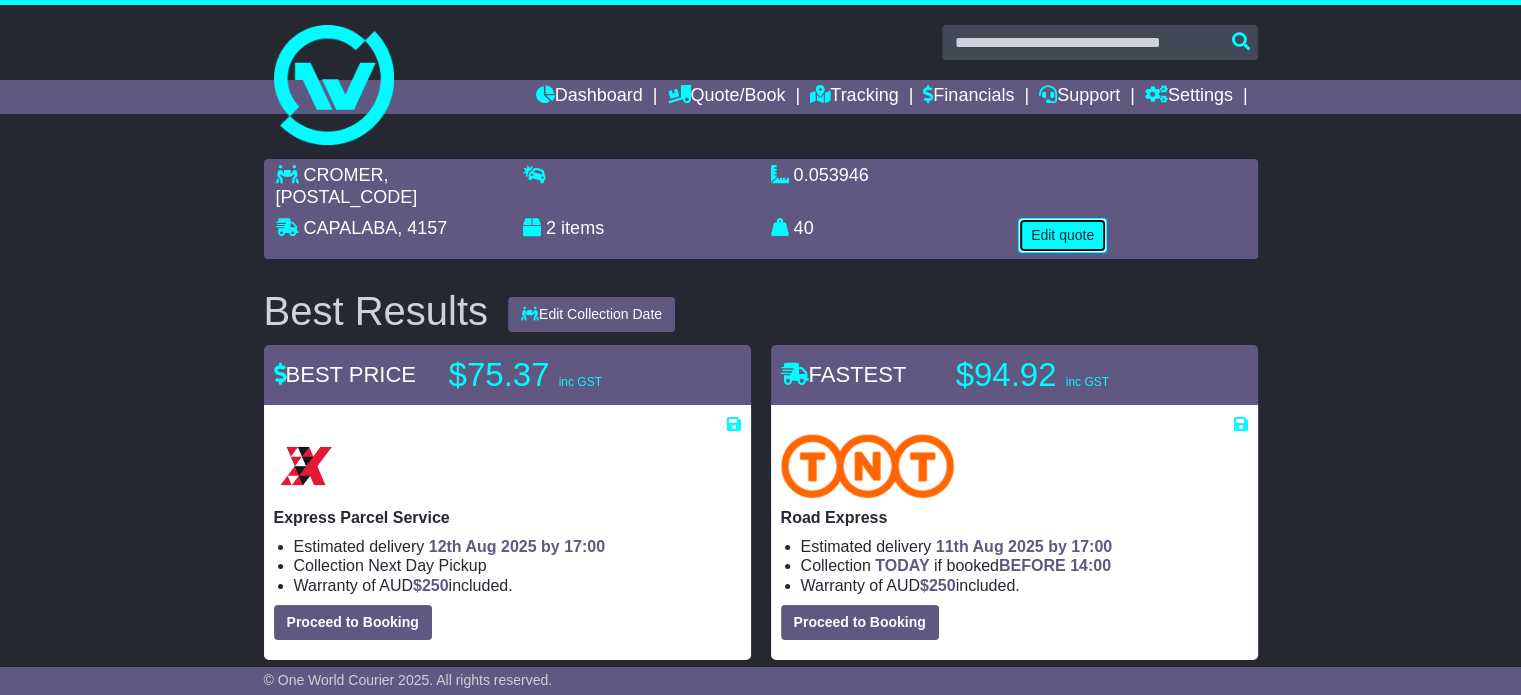 click on "Edit quote" at bounding box center (1062, 235) 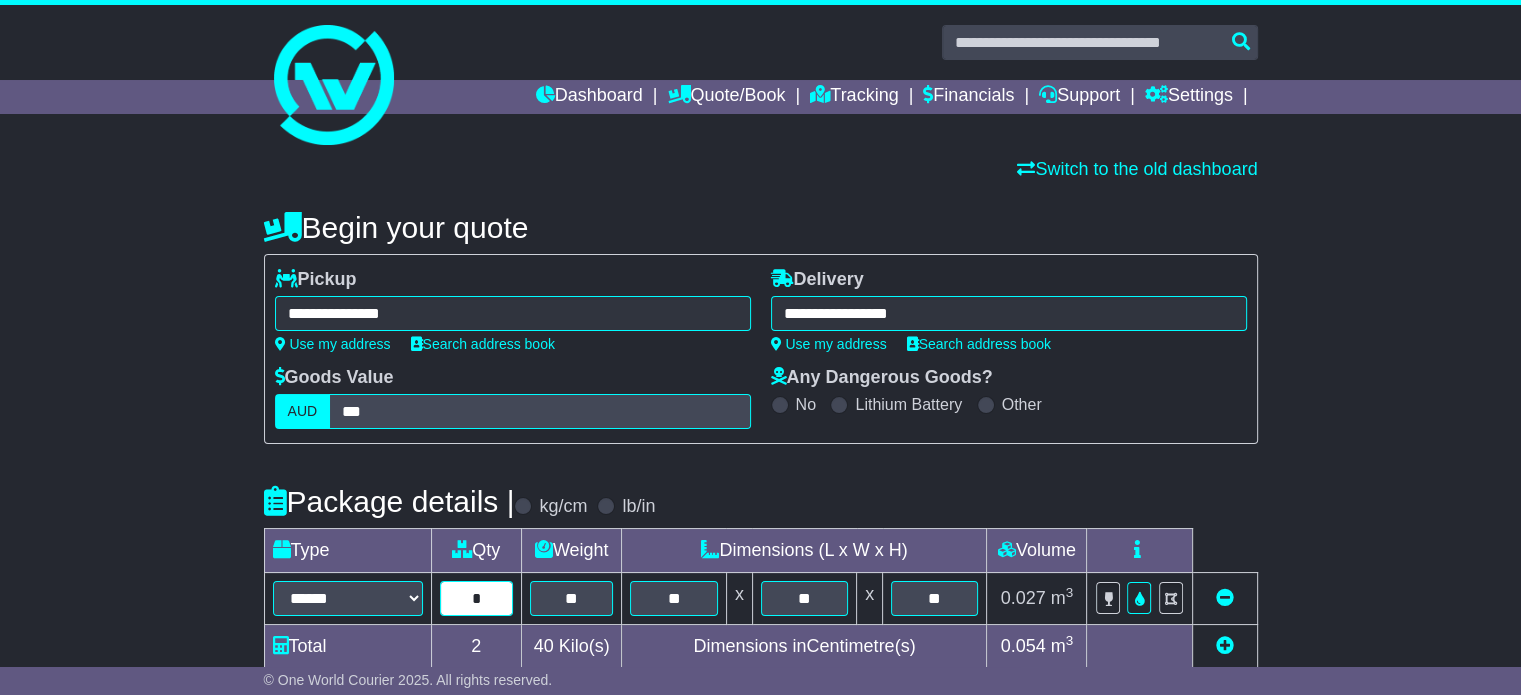 click on "*" at bounding box center (476, 598) 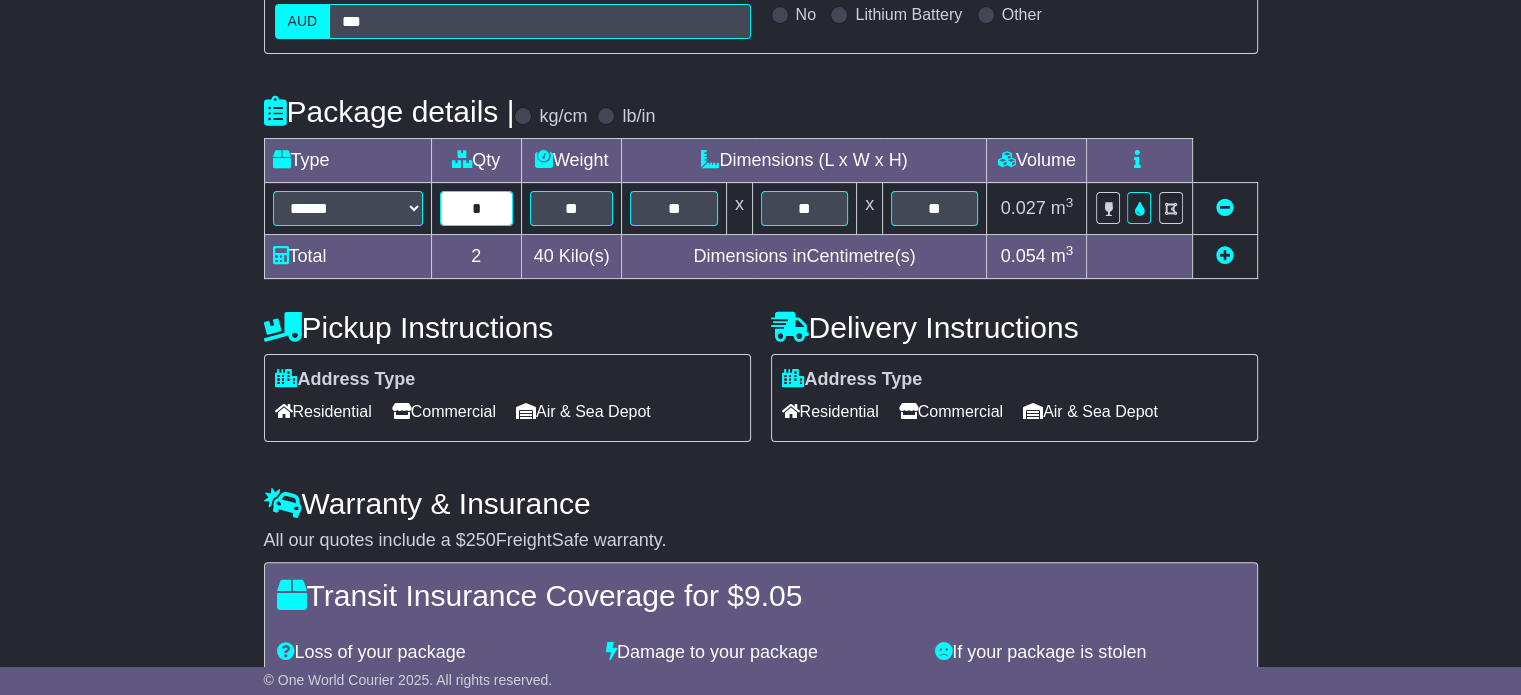 type on "*" 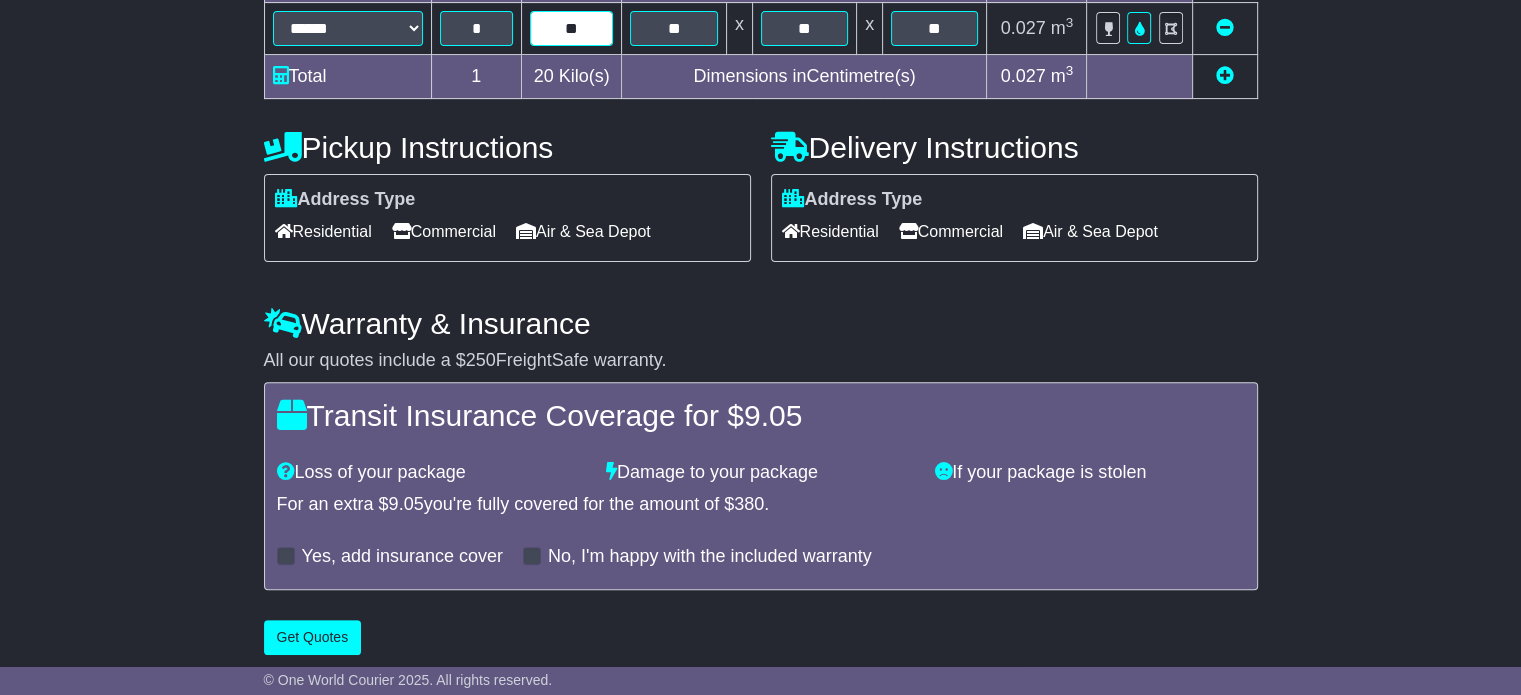 scroll, scrollTop: 580, scrollLeft: 0, axis: vertical 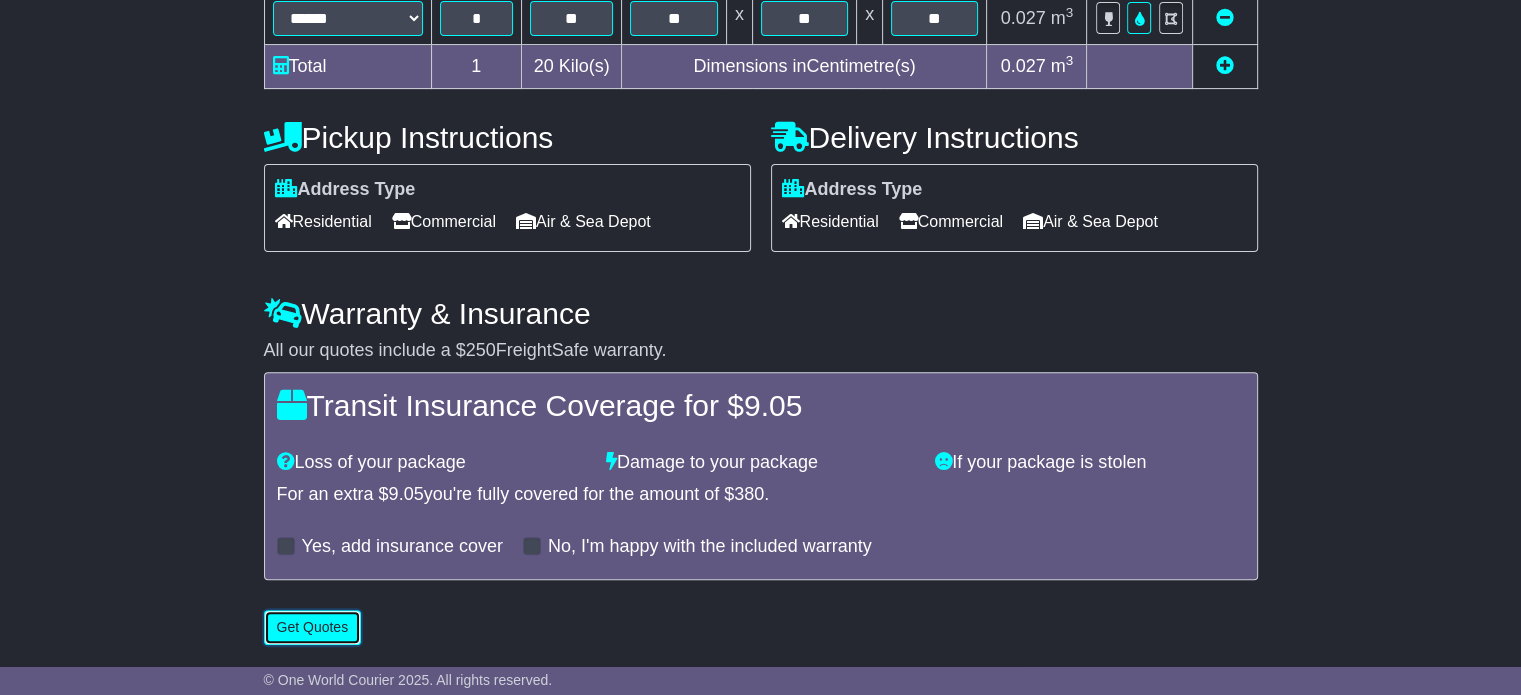 click on "Get Quotes" at bounding box center (313, 627) 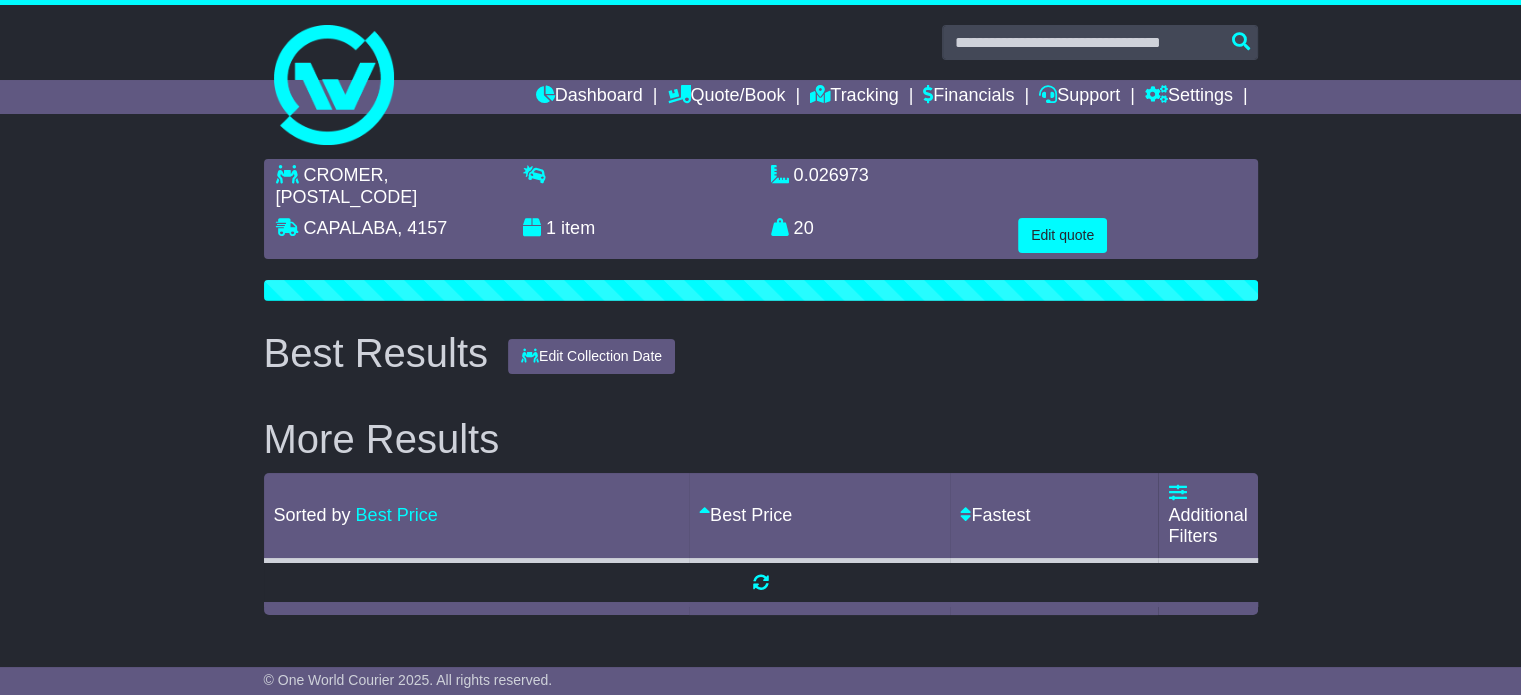 scroll, scrollTop: 0, scrollLeft: 0, axis: both 